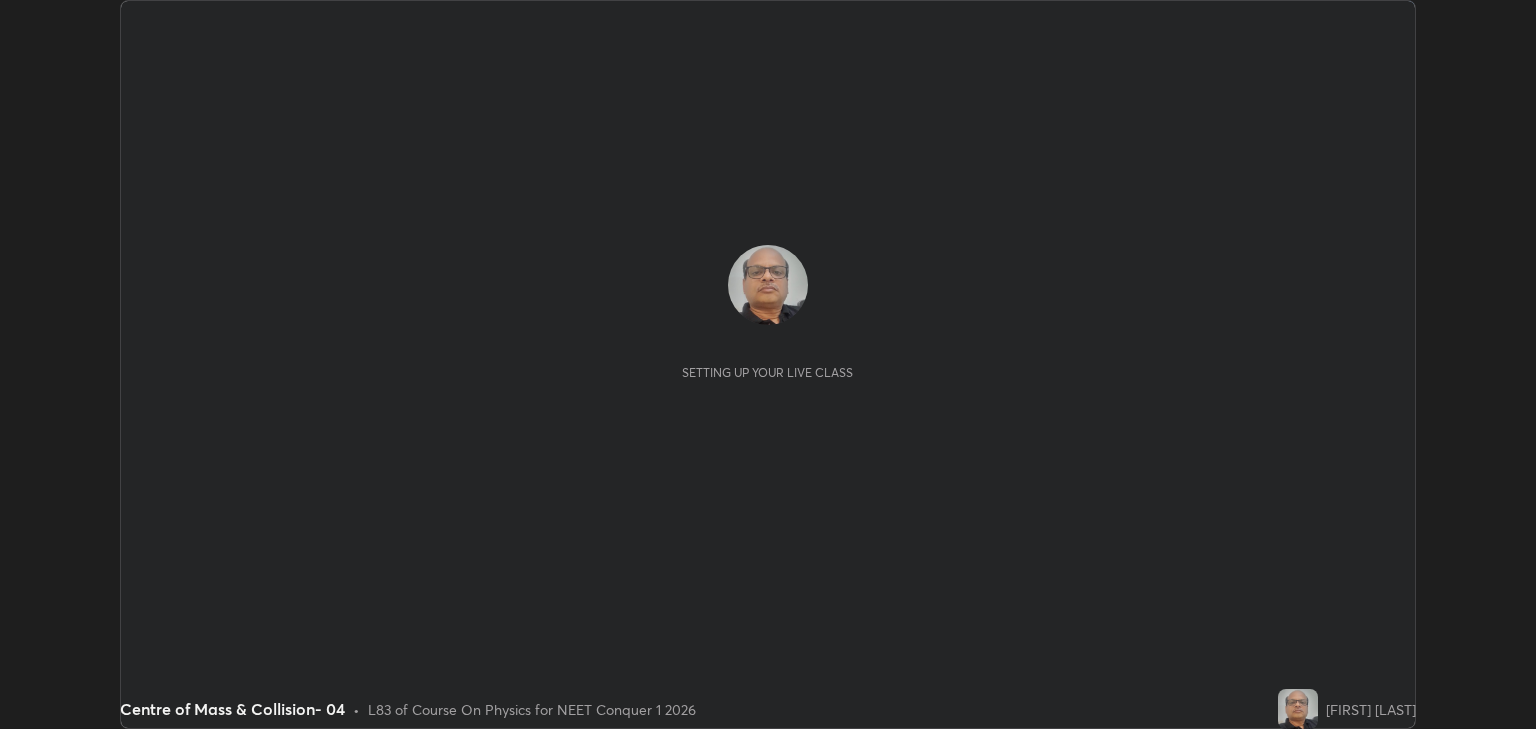scroll, scrollTop: 0, scrollLeft: 0, axis: both 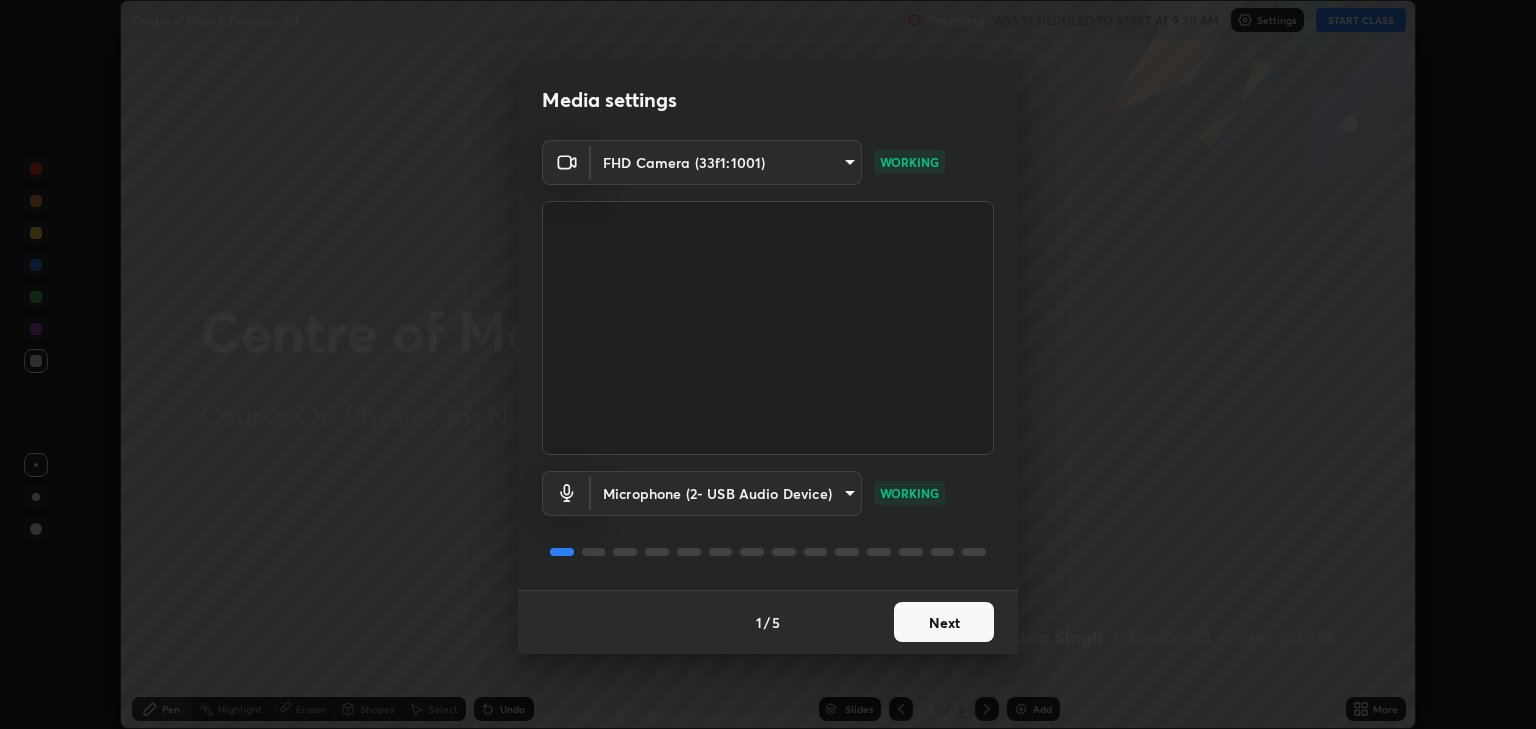 click on "Next" at bounding box center [944, 622] 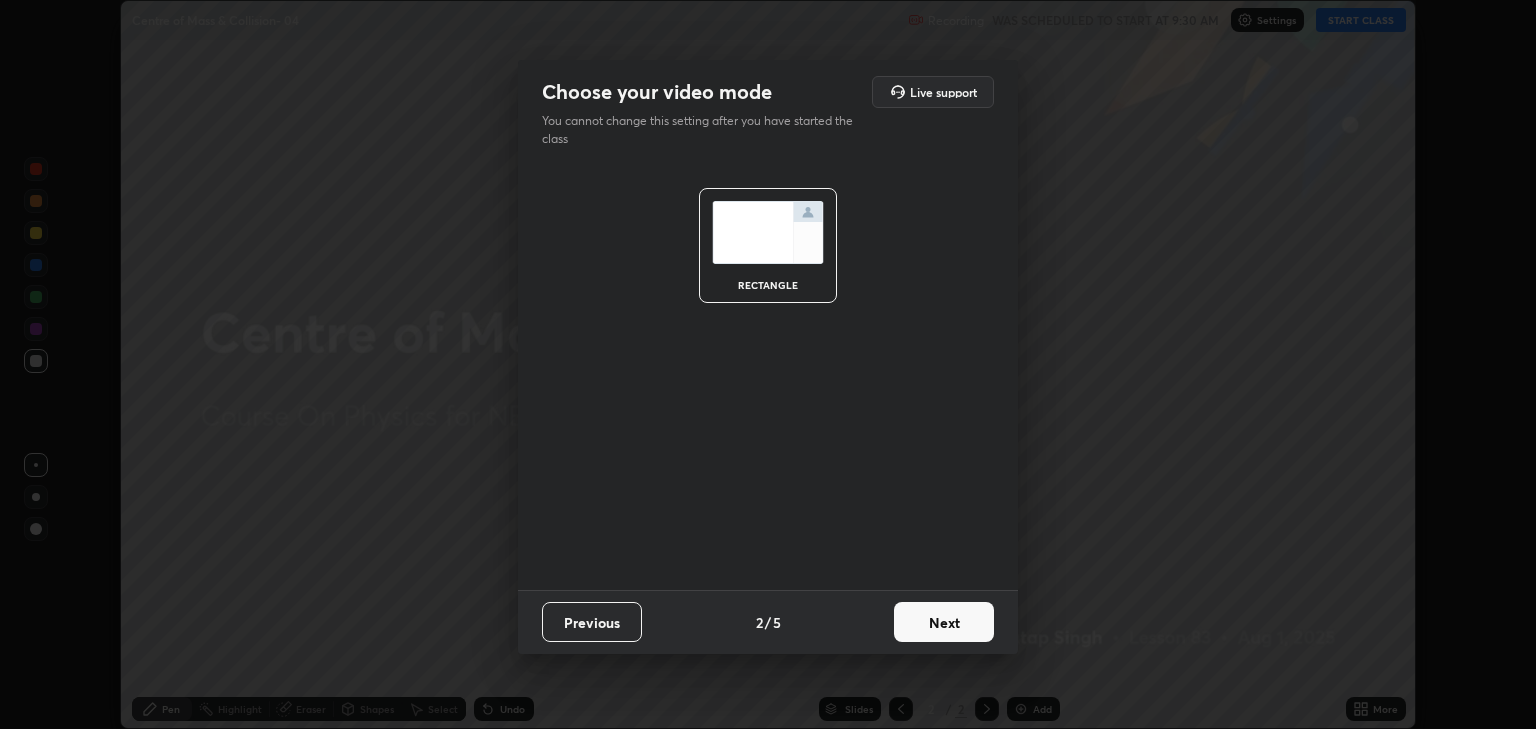 click on "Next" at bounding box center [944, 622] 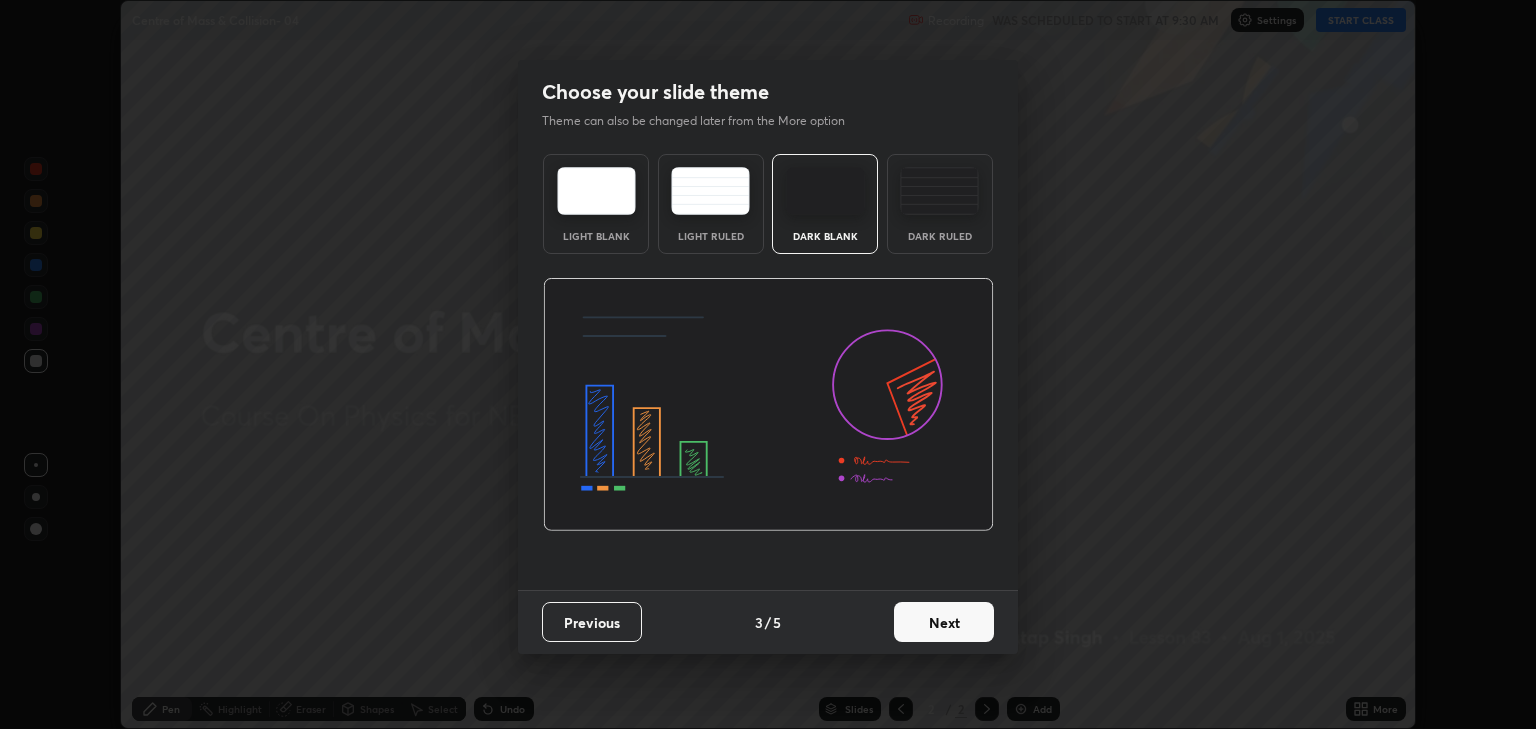 click on "Next" at bounding box center [944, 622] 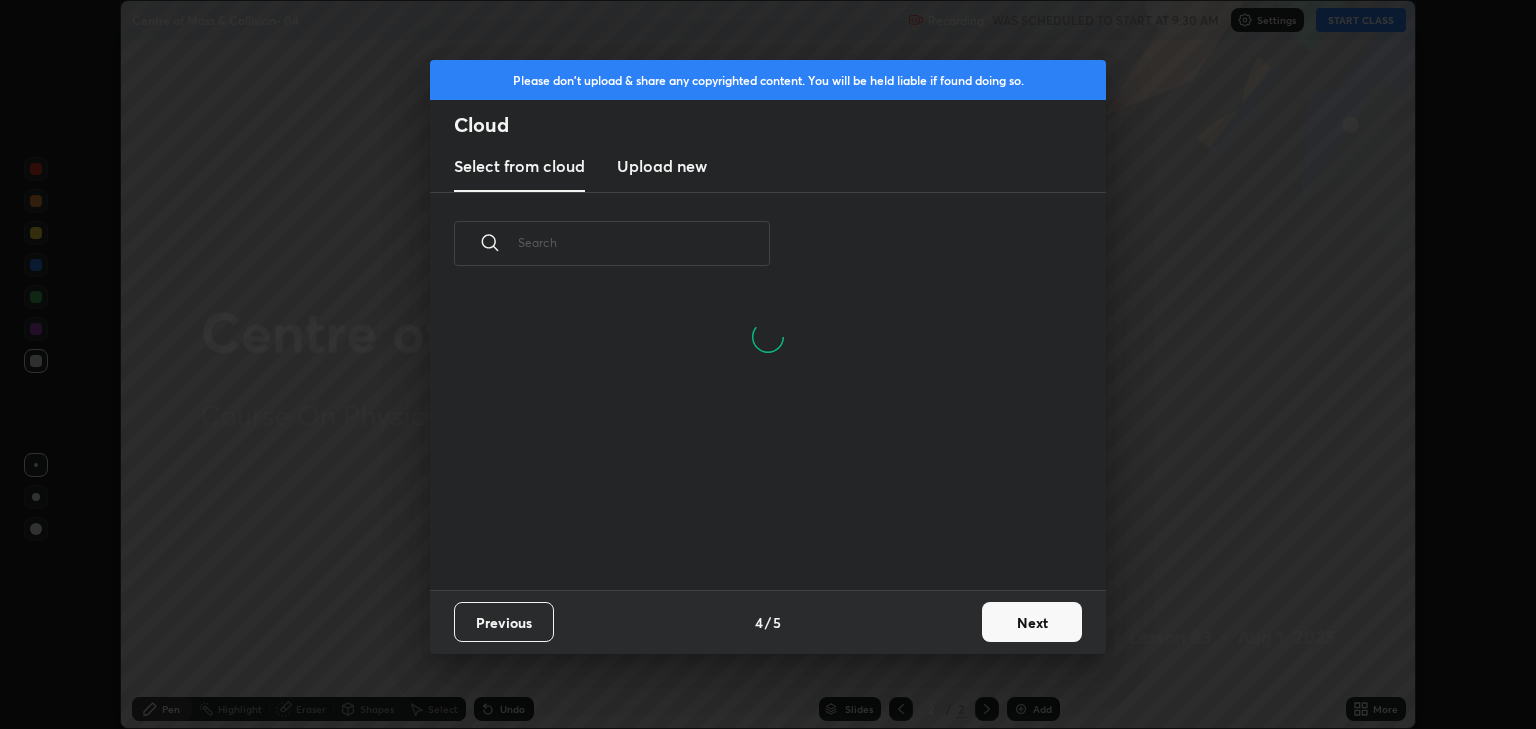 click on "Next" at bounding box center (1032, 622) 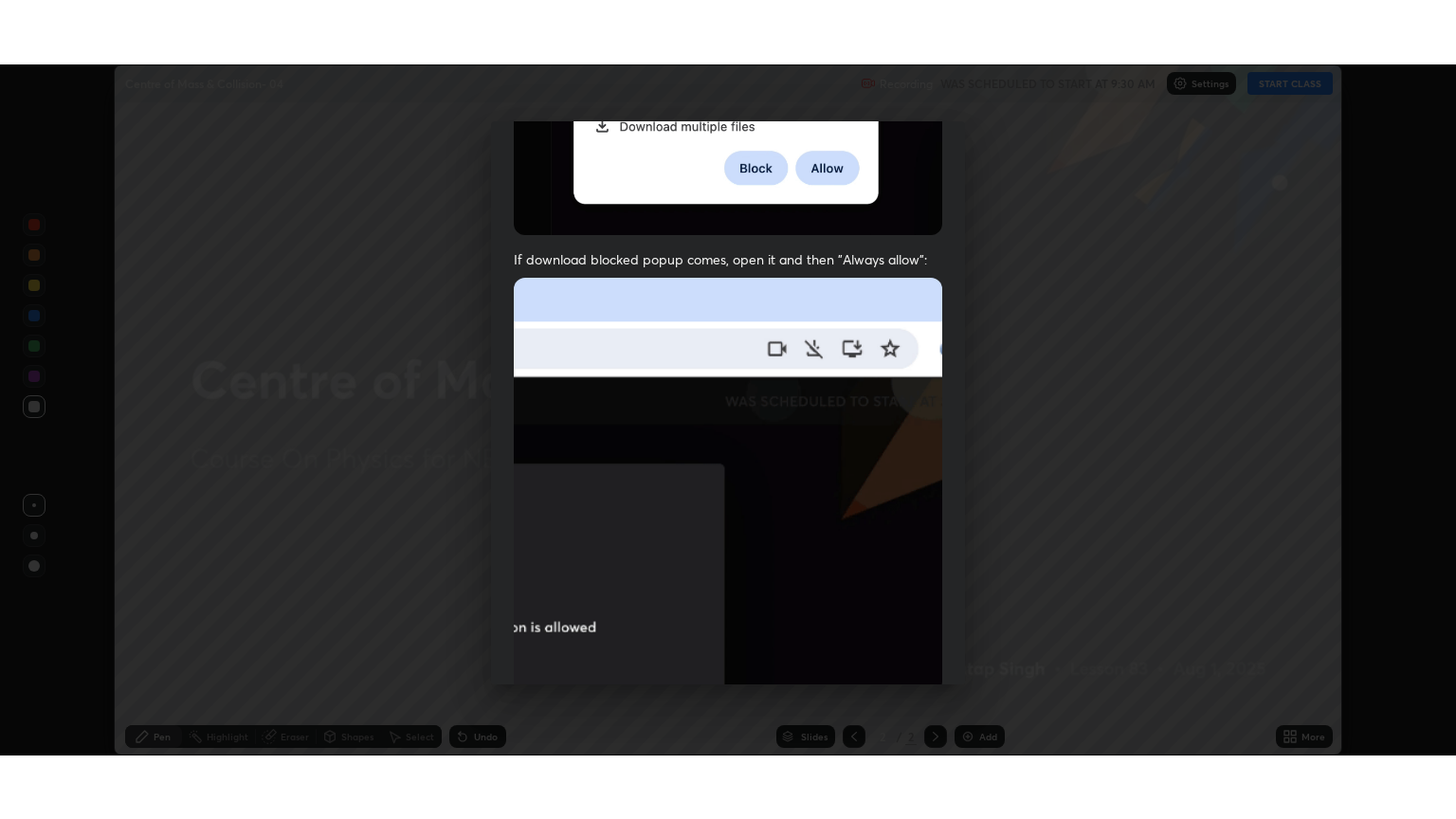 scroll, scrollTop: 384, scrollLeft: 0, axis: vertical 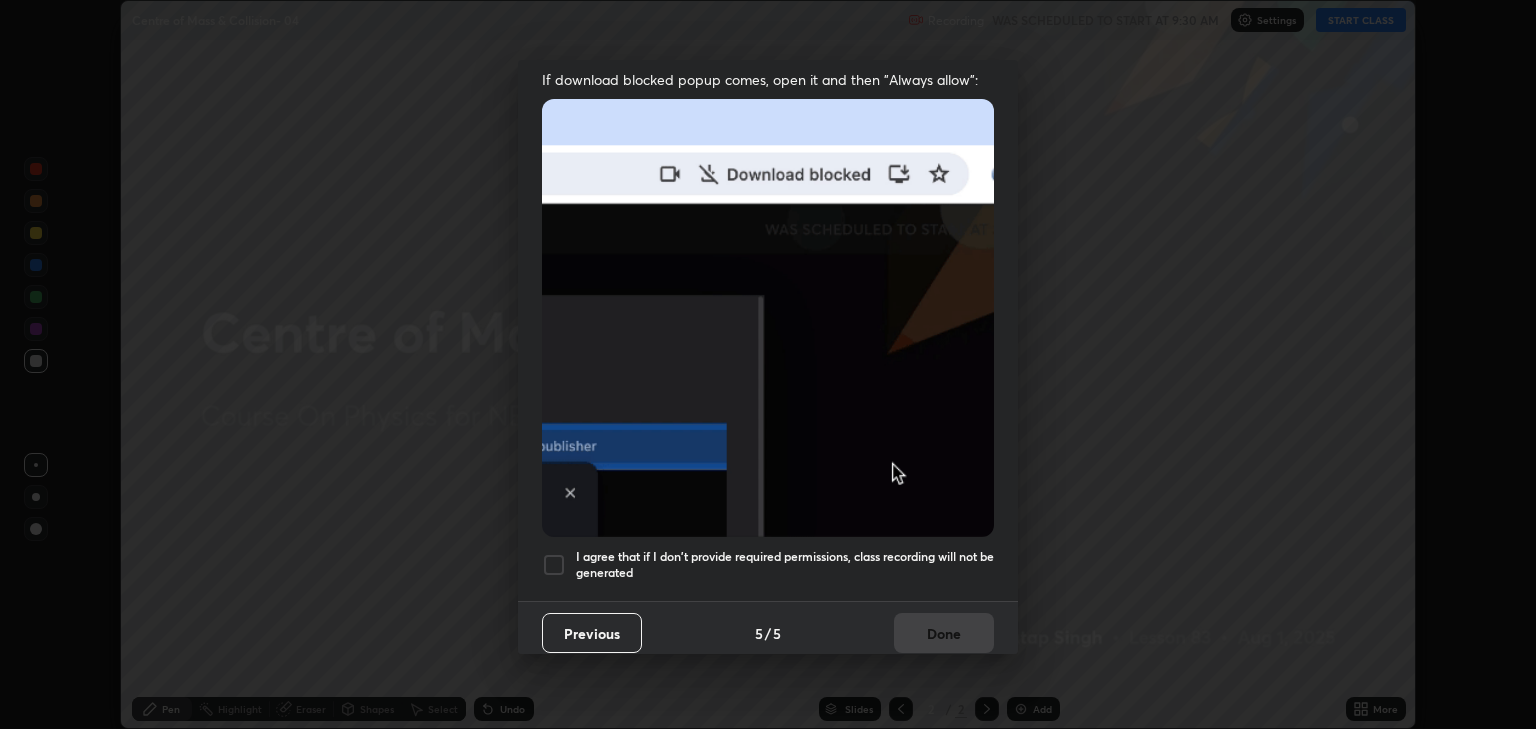 click at bounding box center [554, 565] 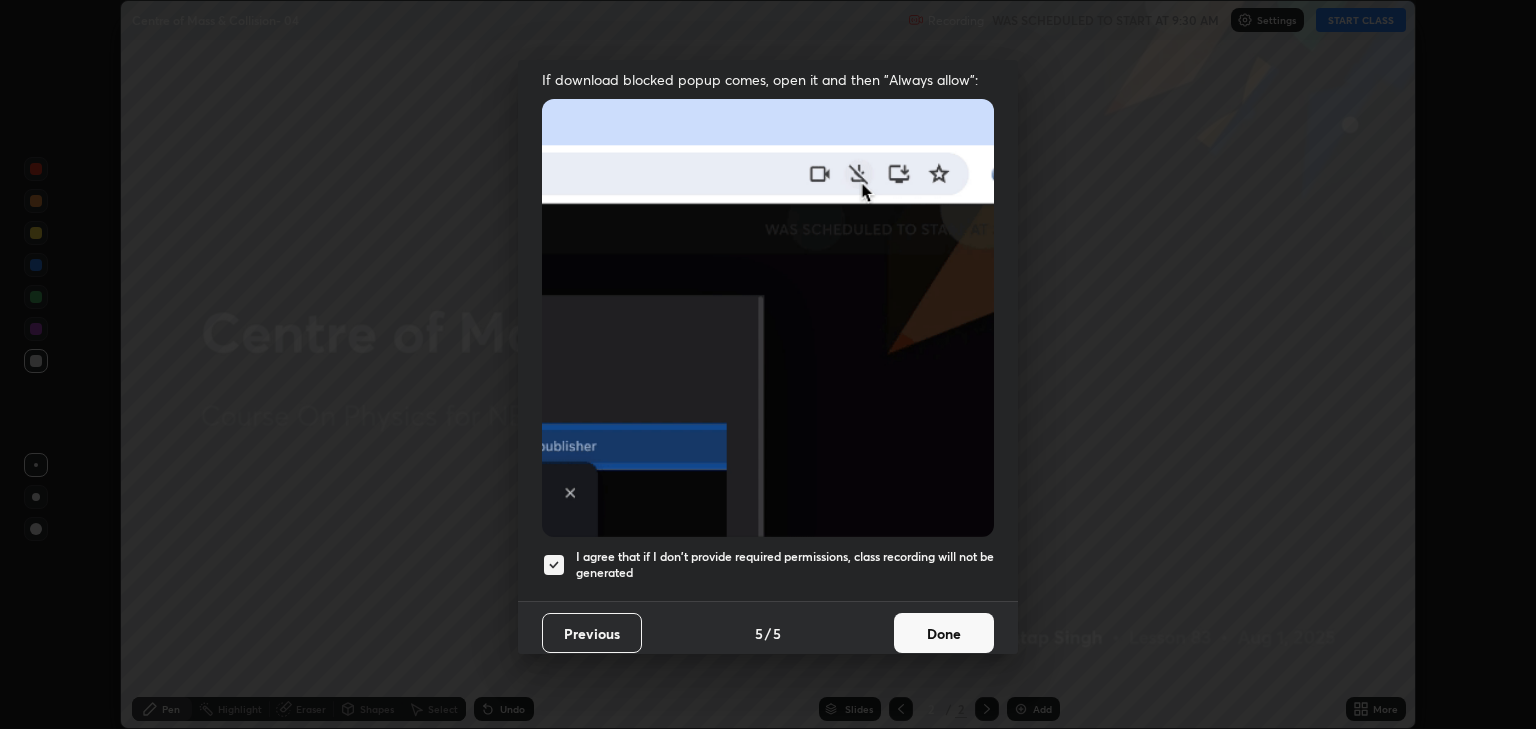 click on "Done" at bounding box center [944, 633] 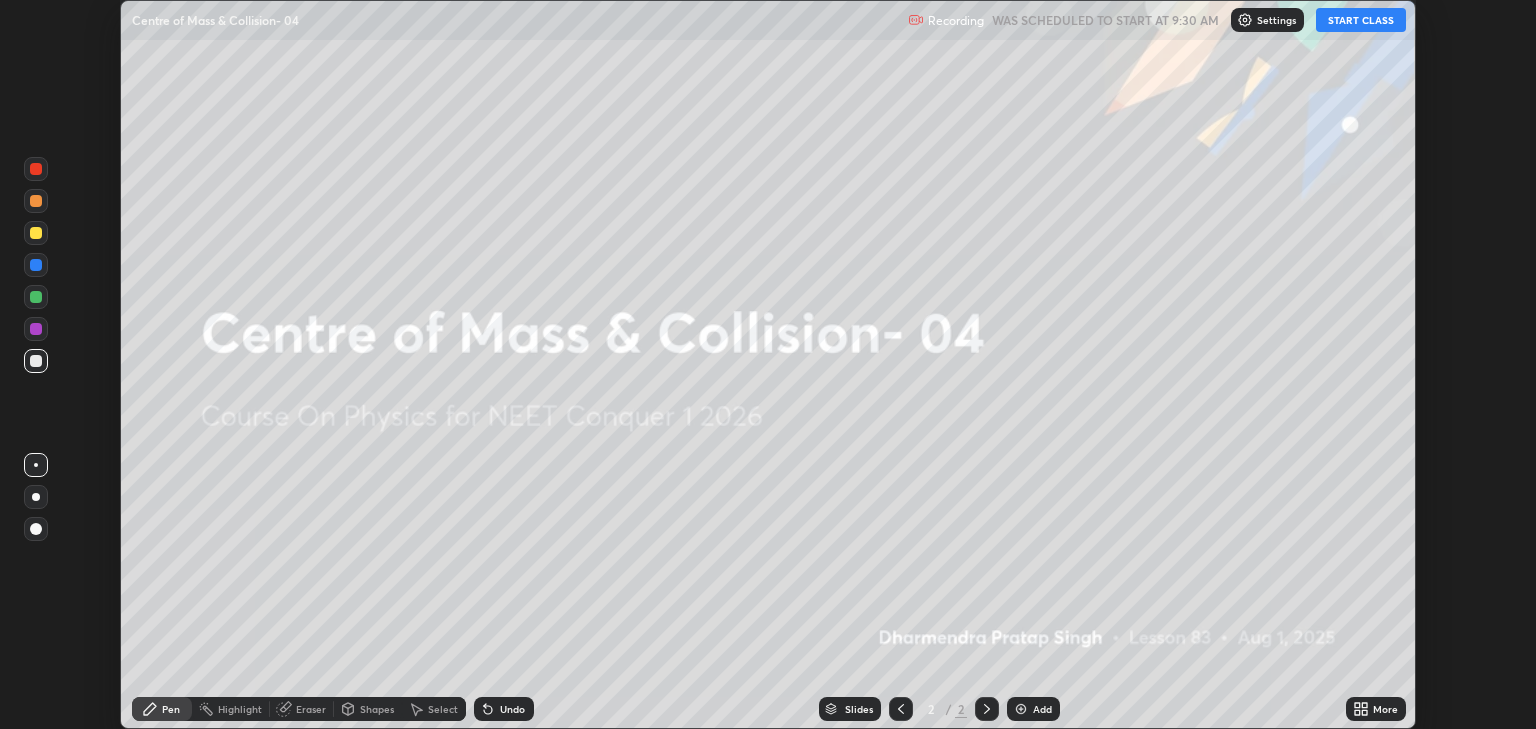 click 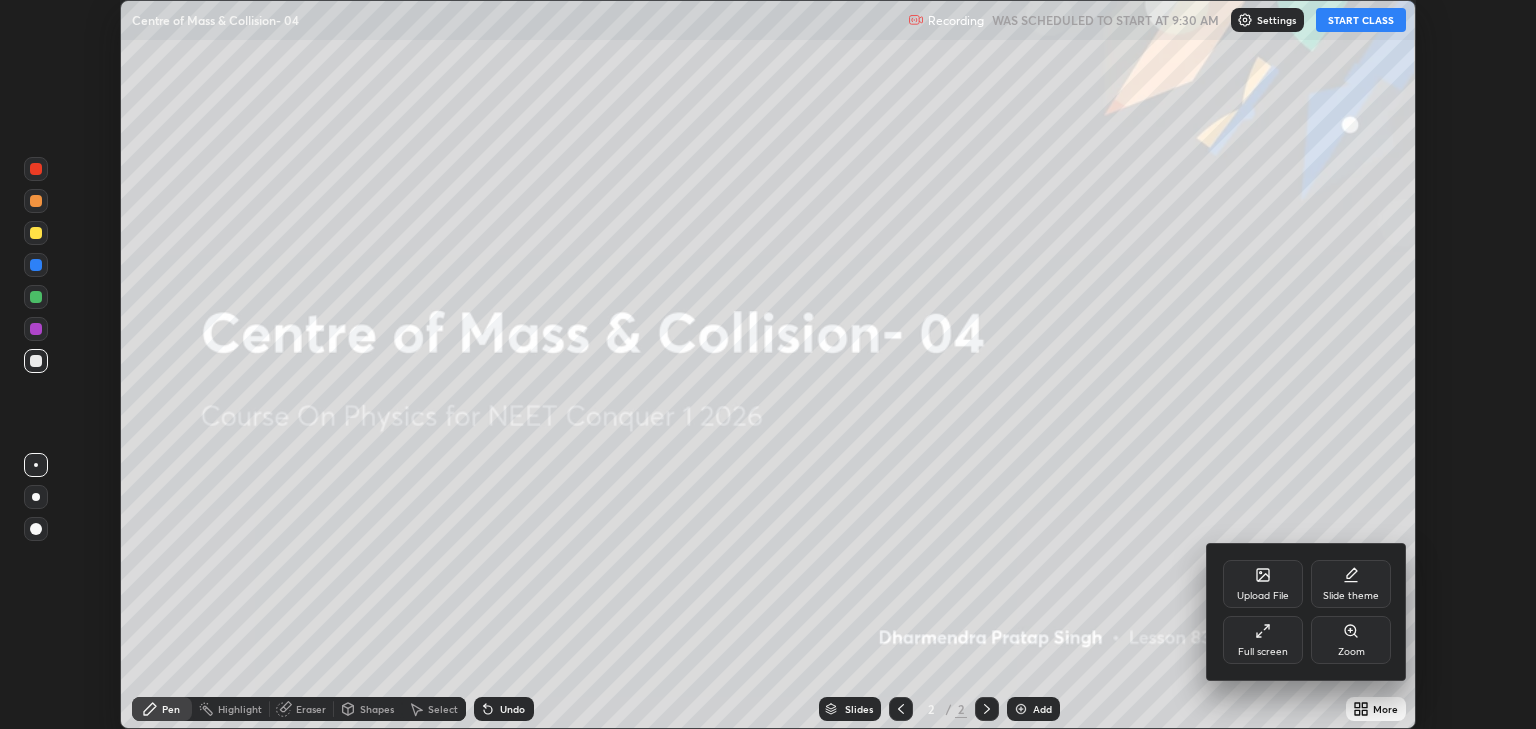 click on "Full screen" at bounding box center (1263, 640) 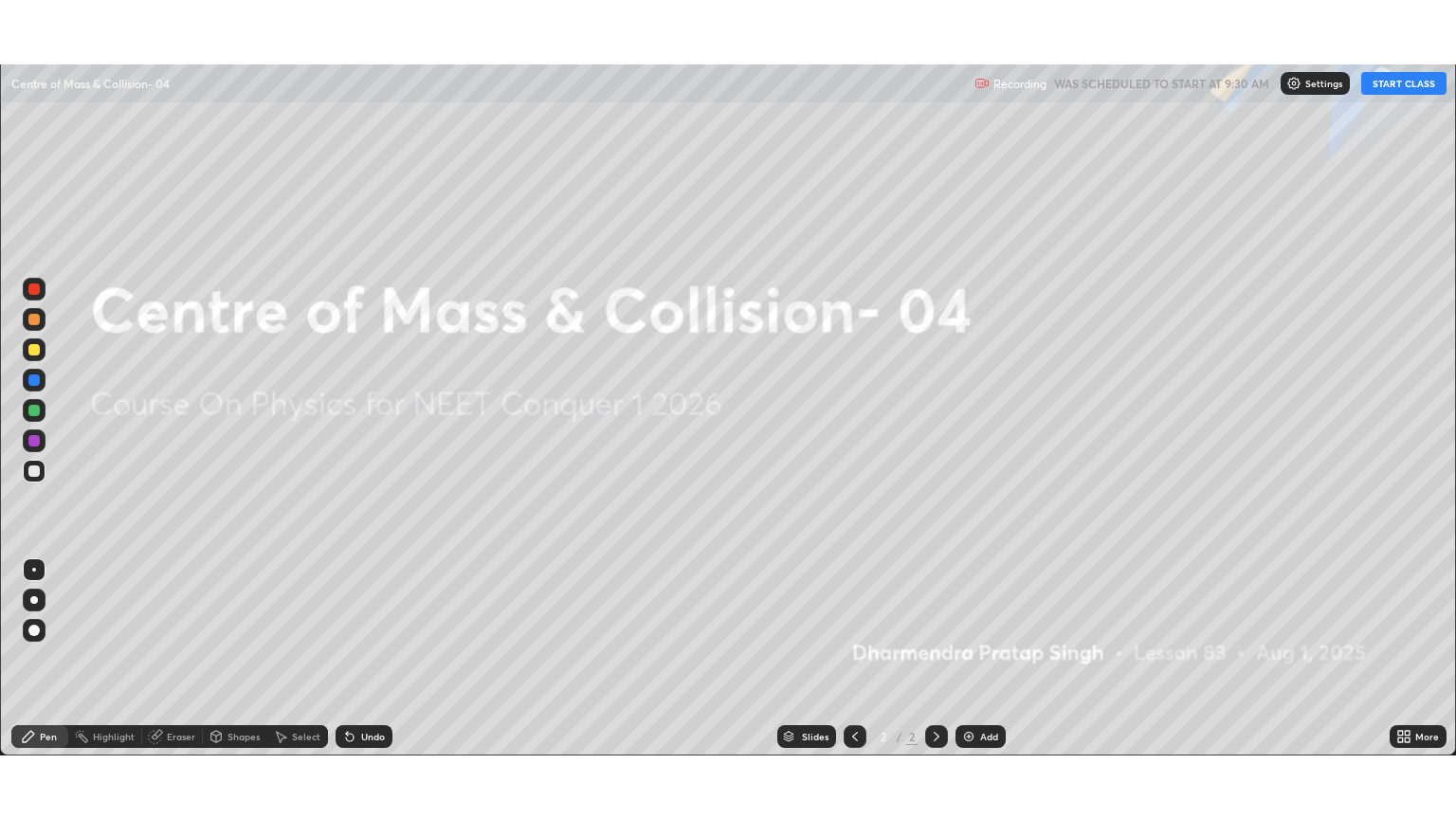 scroll, scrollTop: 93973, scrollLeft: 93336, axis: both 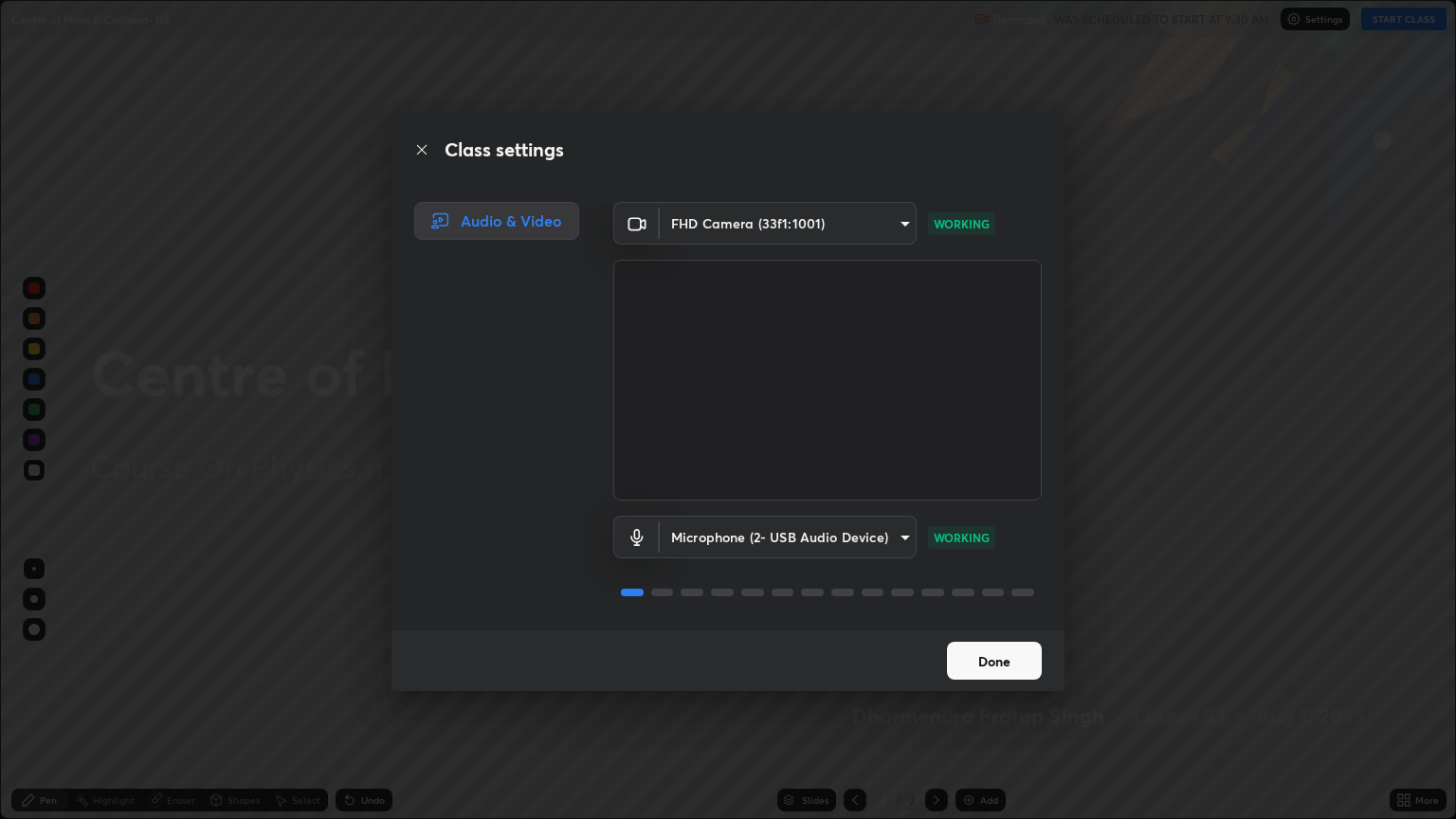 click on "Class settings Audio & Video FHD Camera ([HASH]) WORKING Microphone (2- USB Audio Device) [HASH] WORKING Done" at bounding box center [728, 410] 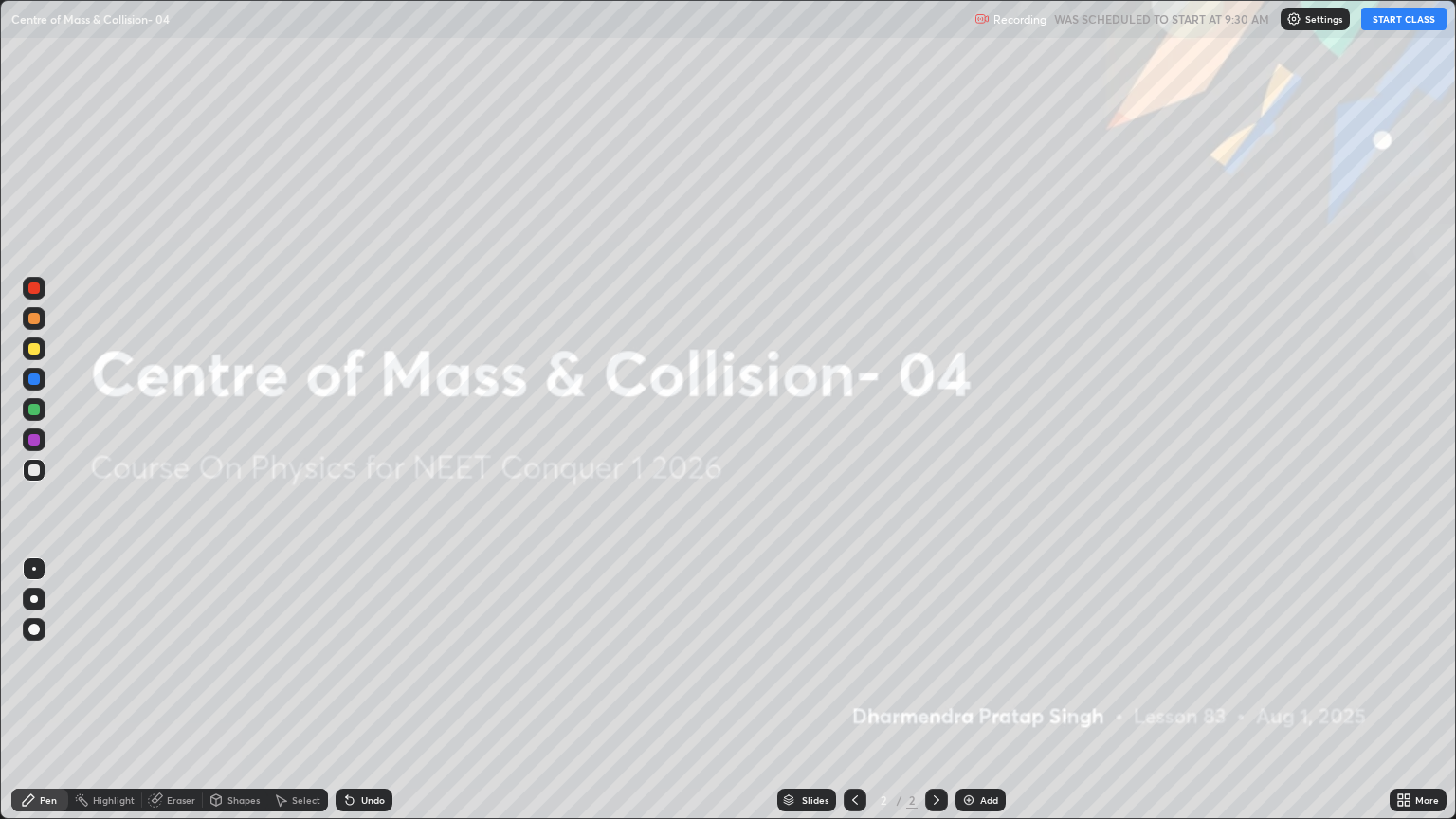 click on "Add" at bounding box center (989, 800) 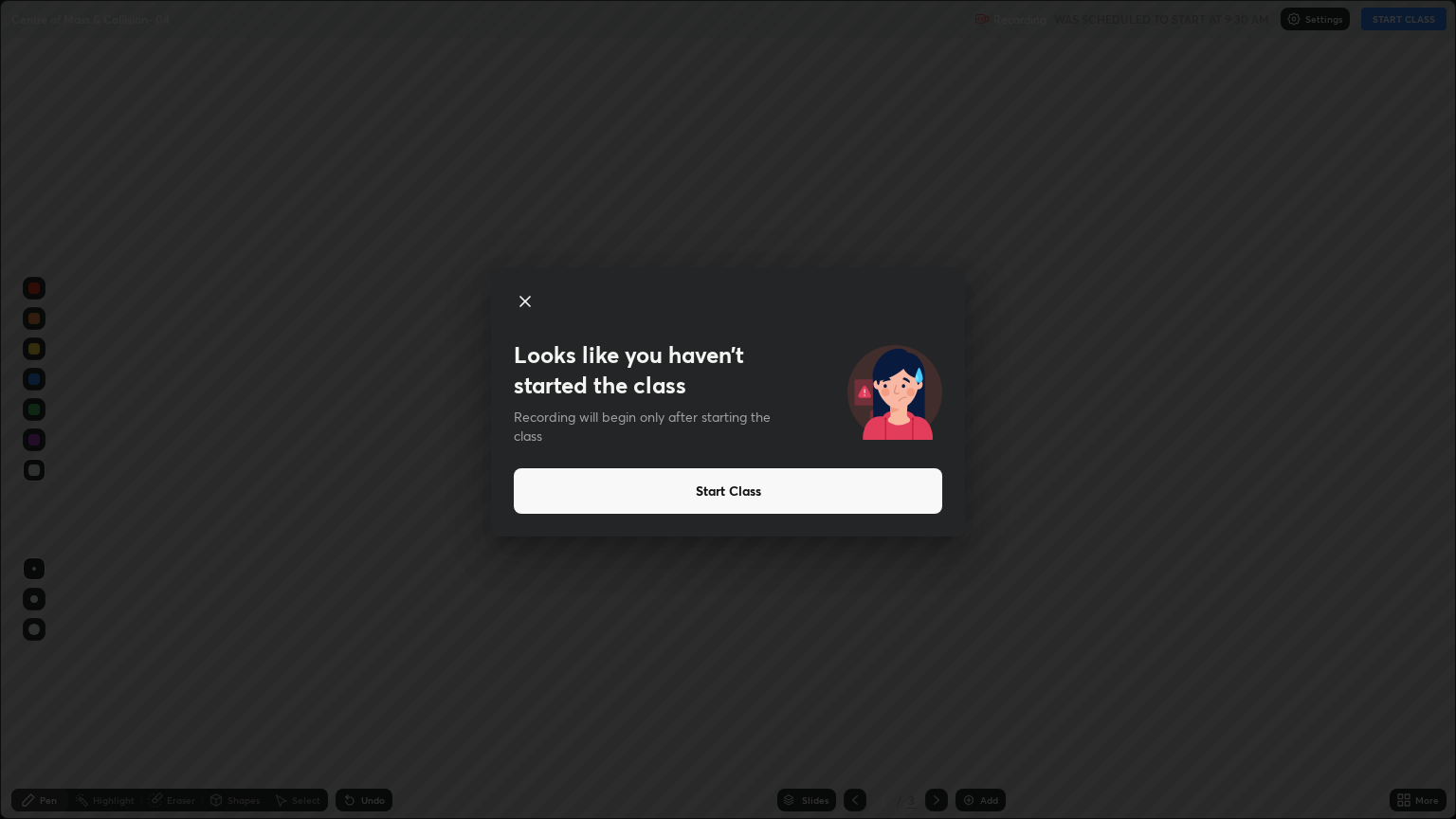 click on "Start Class" at bounding box center (728, 491) 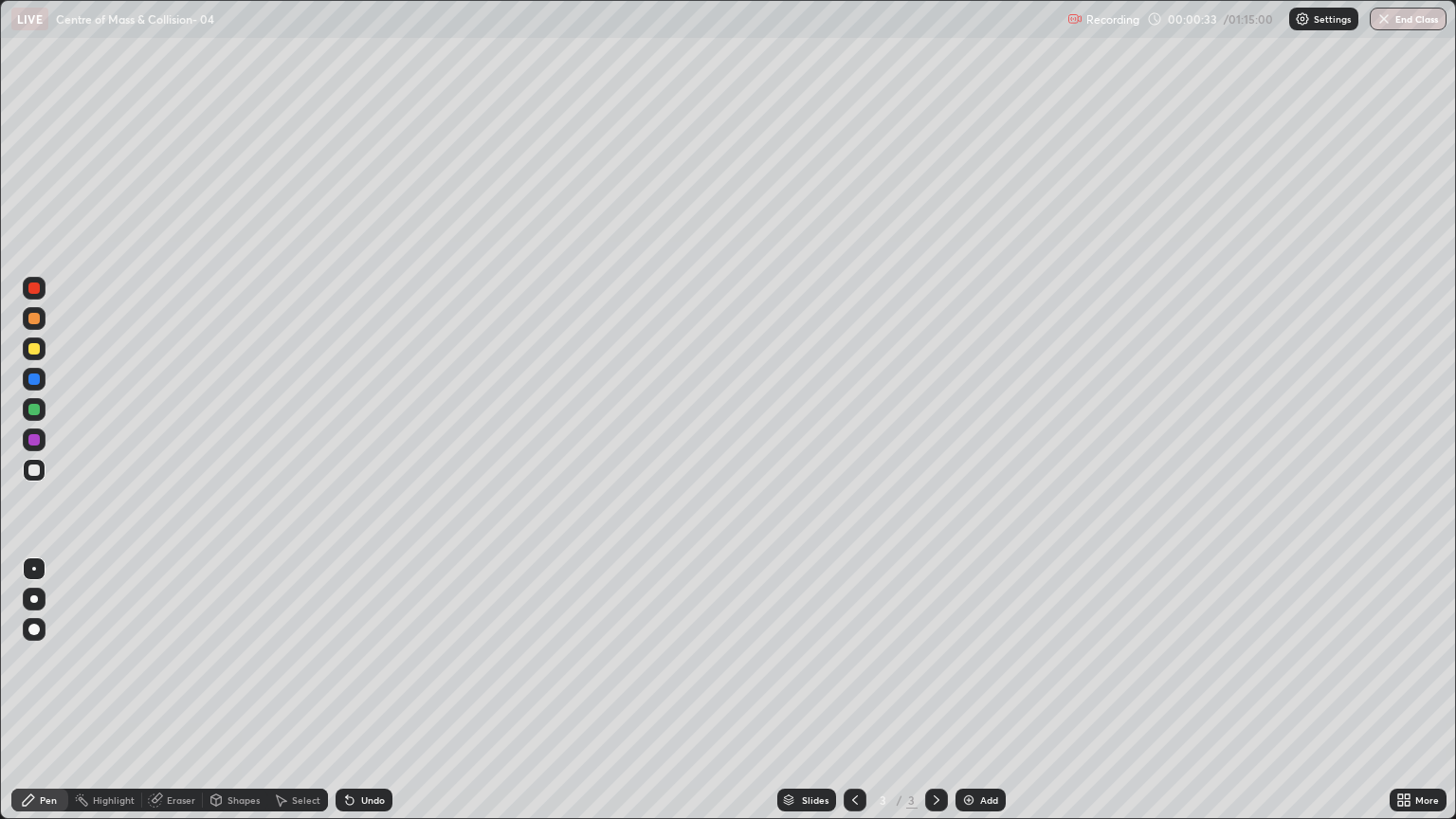 click on "Pen" at bounding box center (48, 800) 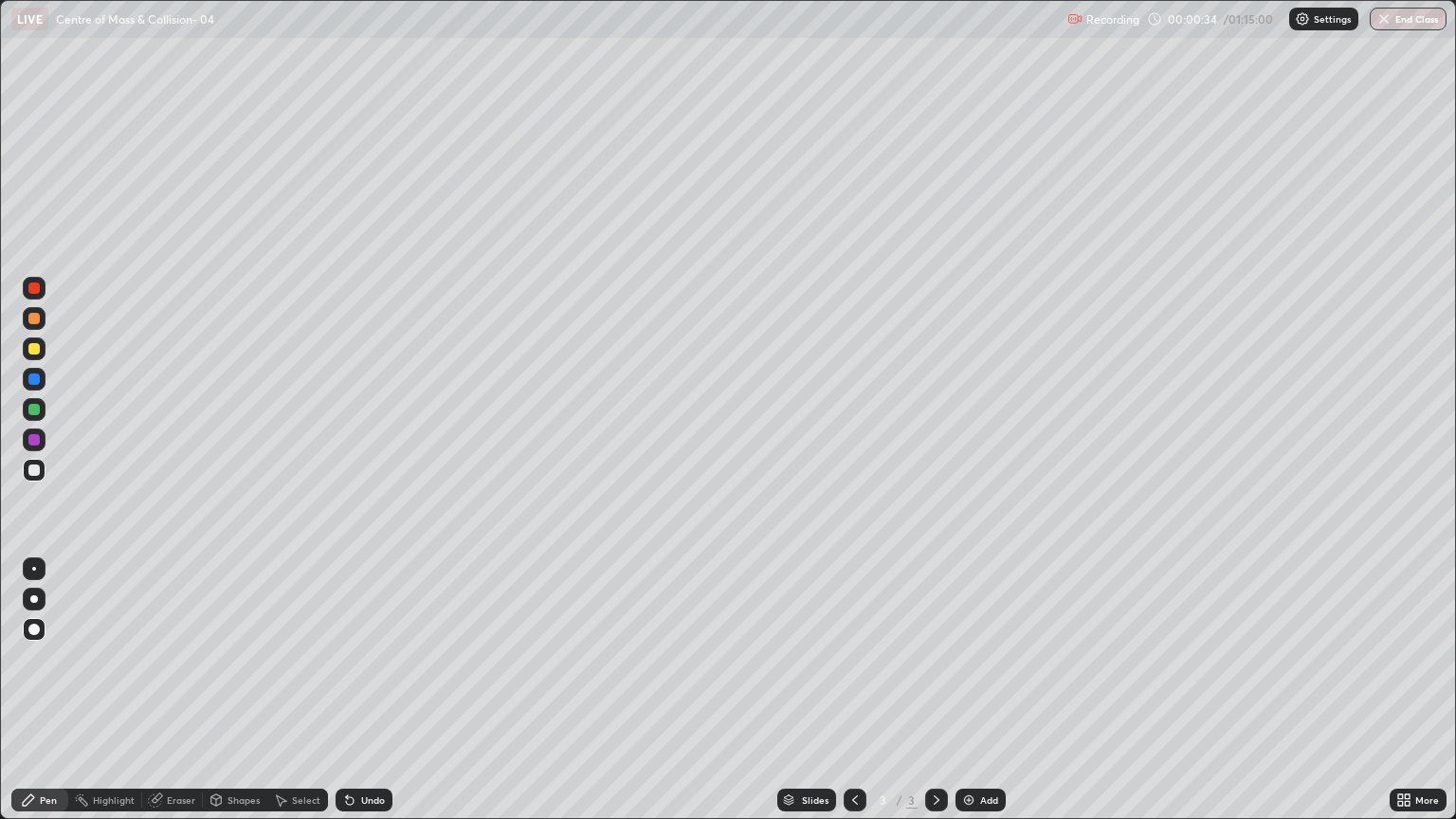 click at bounding box center [34, 470] 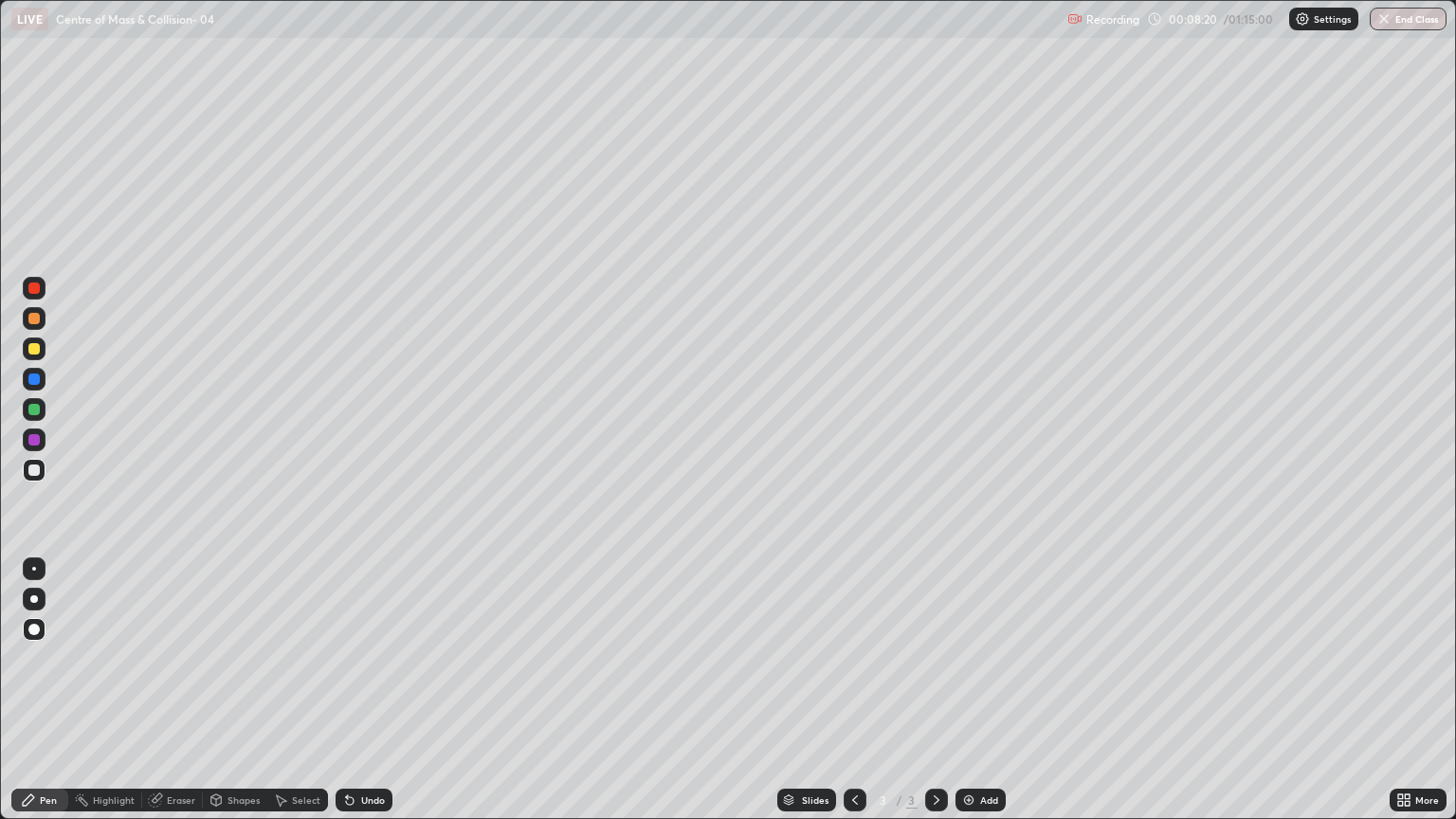 click at bounding box center [34, 349] 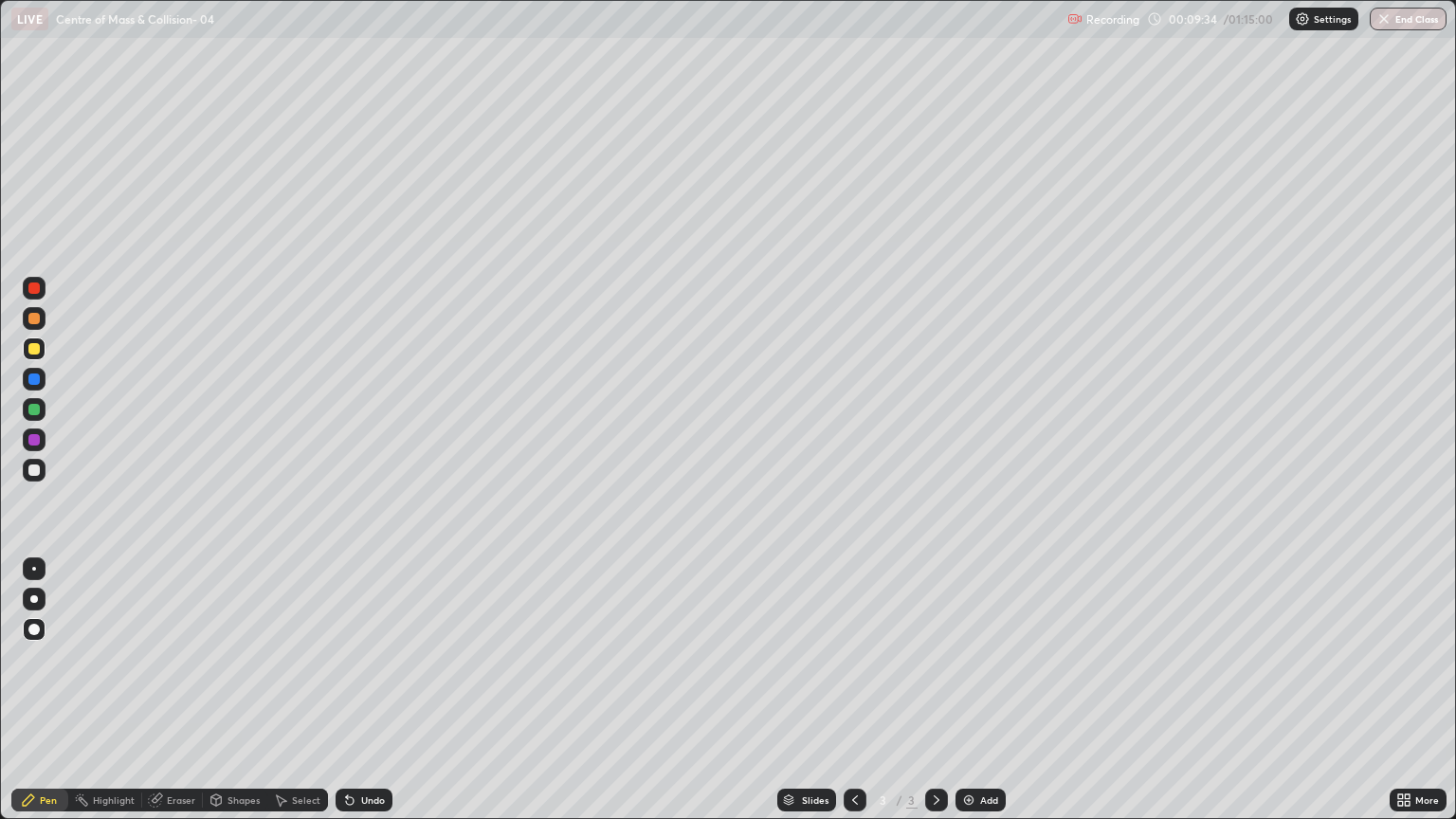 click at bounding box center (34, 379) 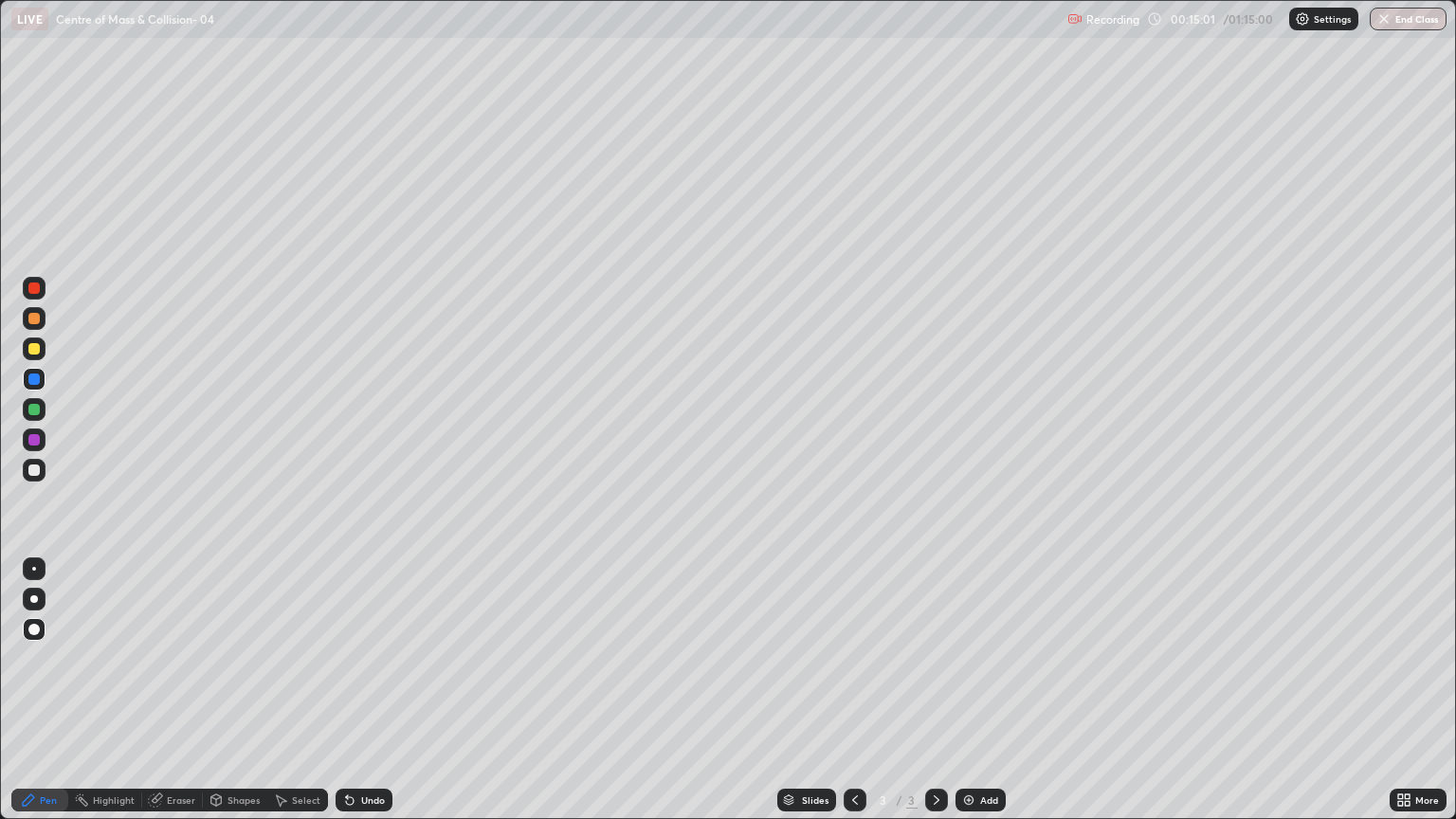 click on "Add" at bounding box center (989, 800) 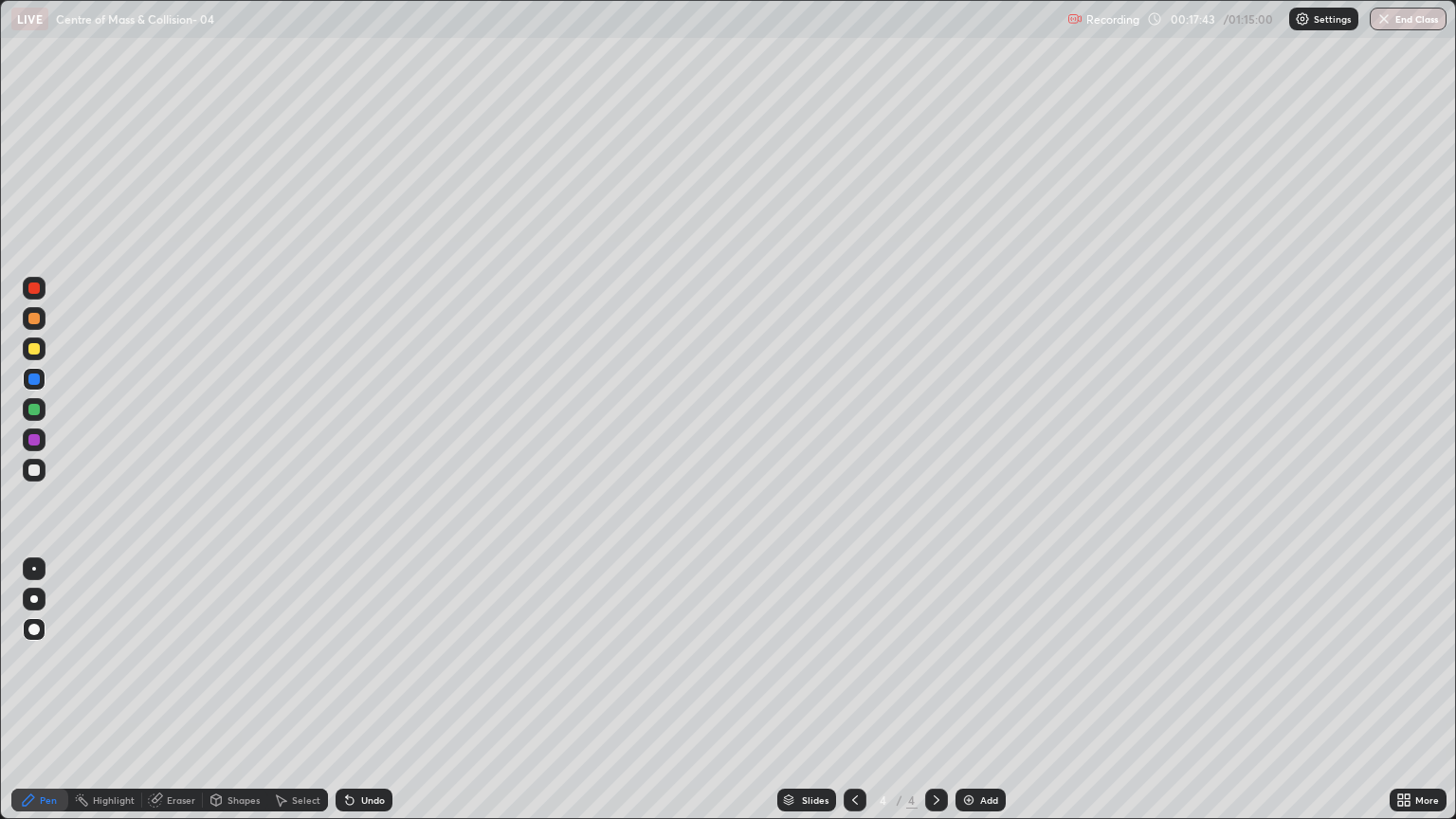 click on "Eraser" at bounding box center [181, 800] 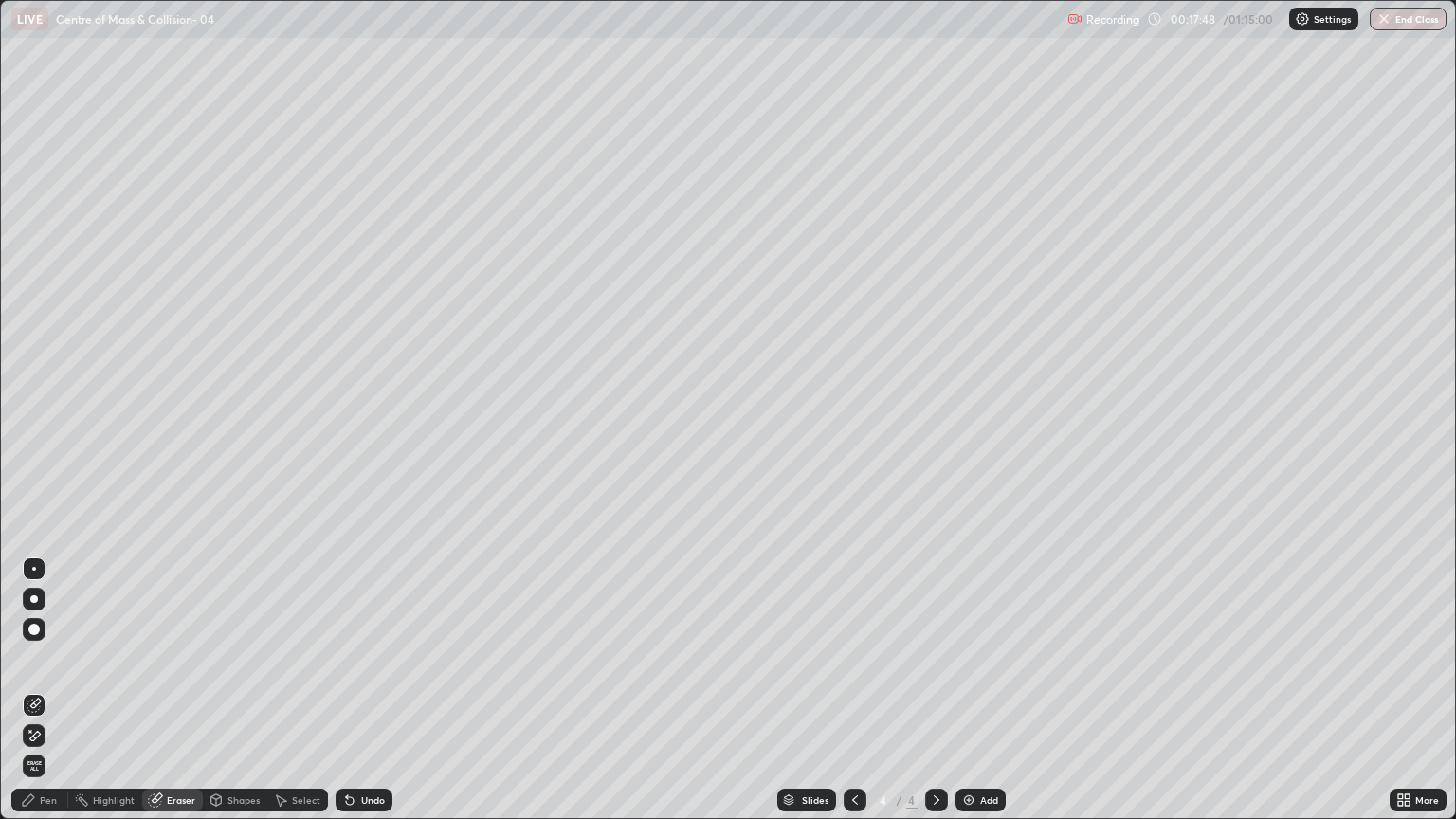 click on "Pen" at bounding box center (48, 800) 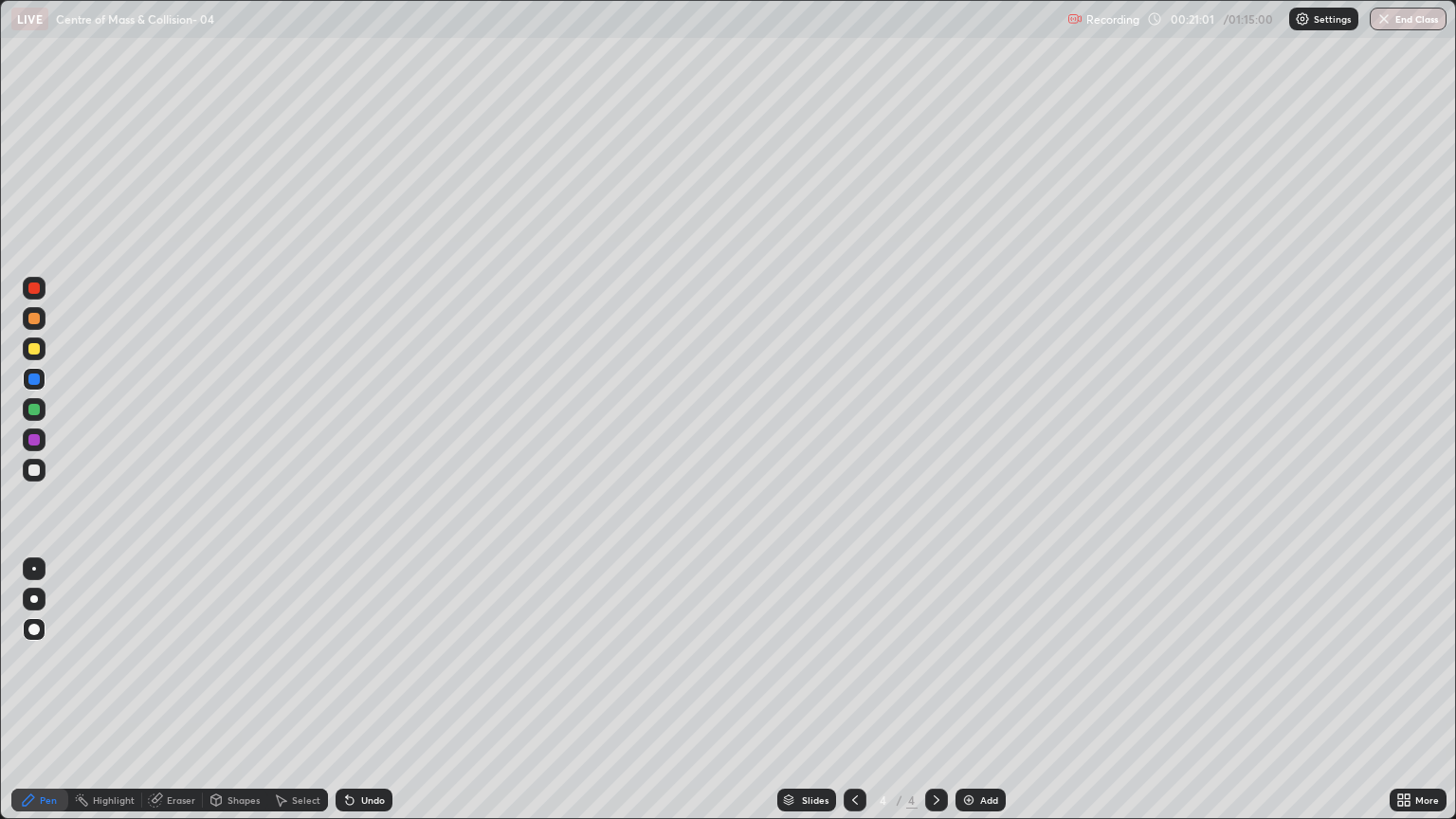 click on "Add" at bounding box center (989, 800) 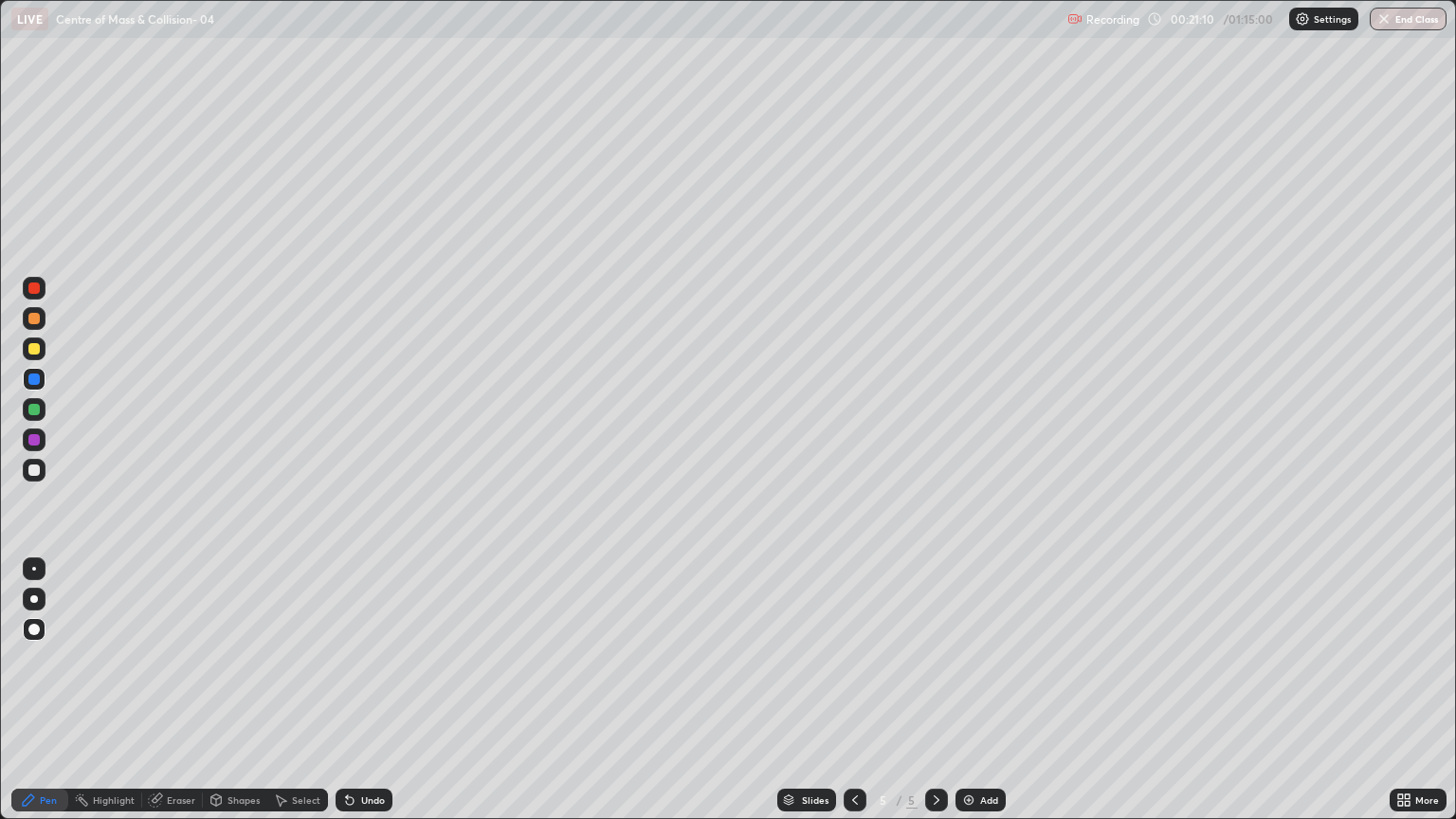 click on "Eraser" at bounding box center [181, 800] 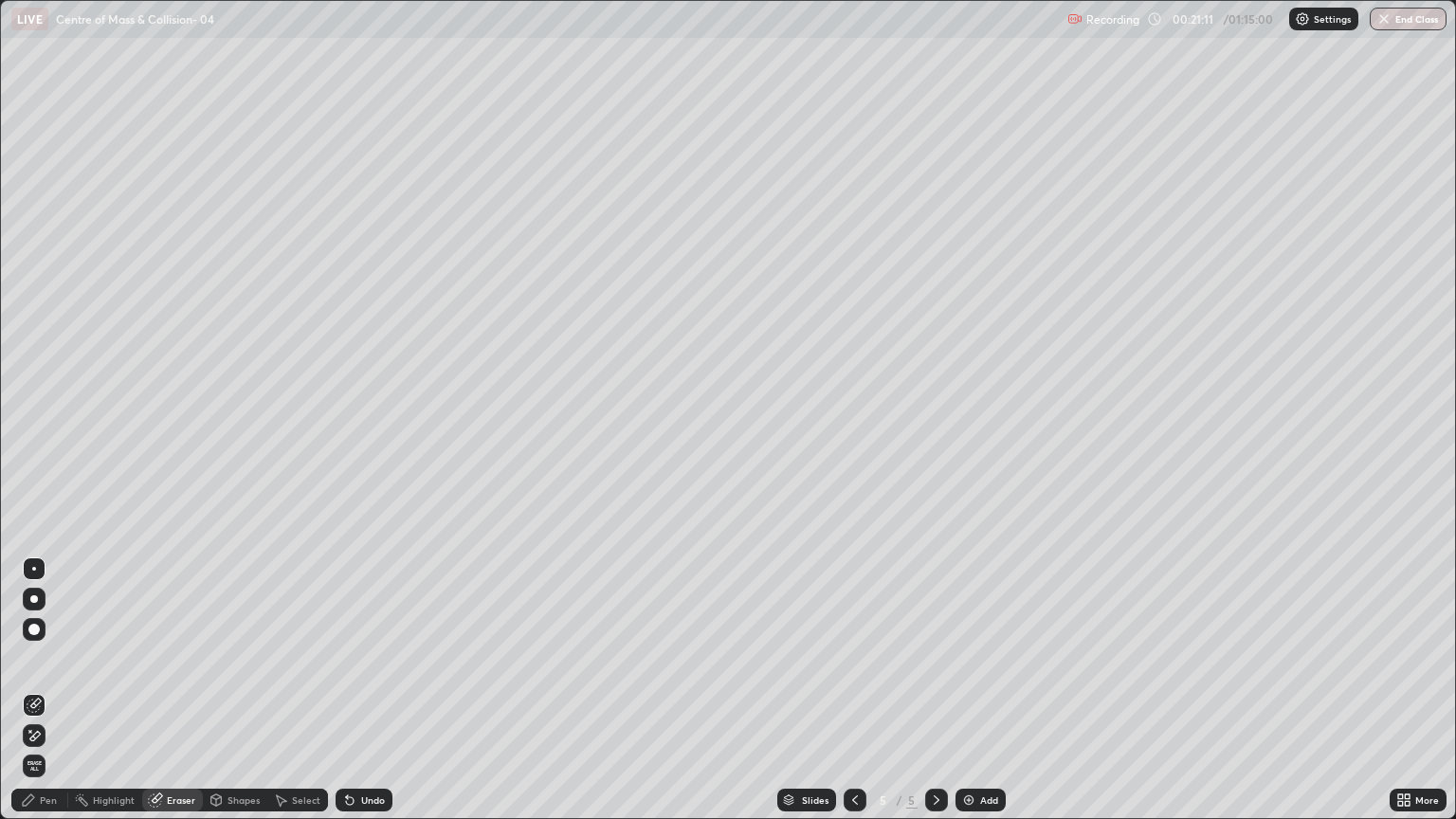 click on "Erase all" at bounding box center [34, 766] 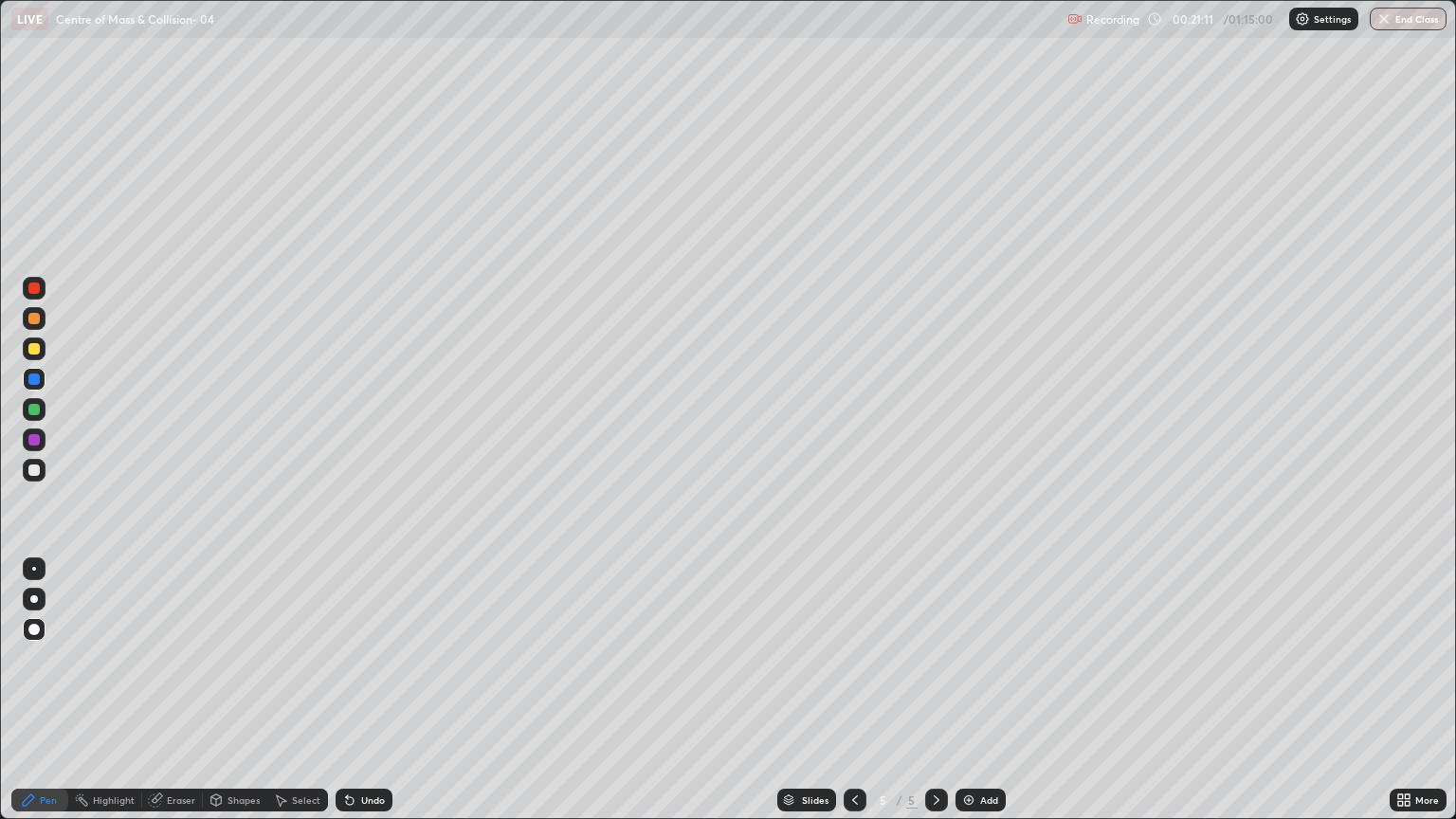 click on "Pen" at bounding box center [40, 800] 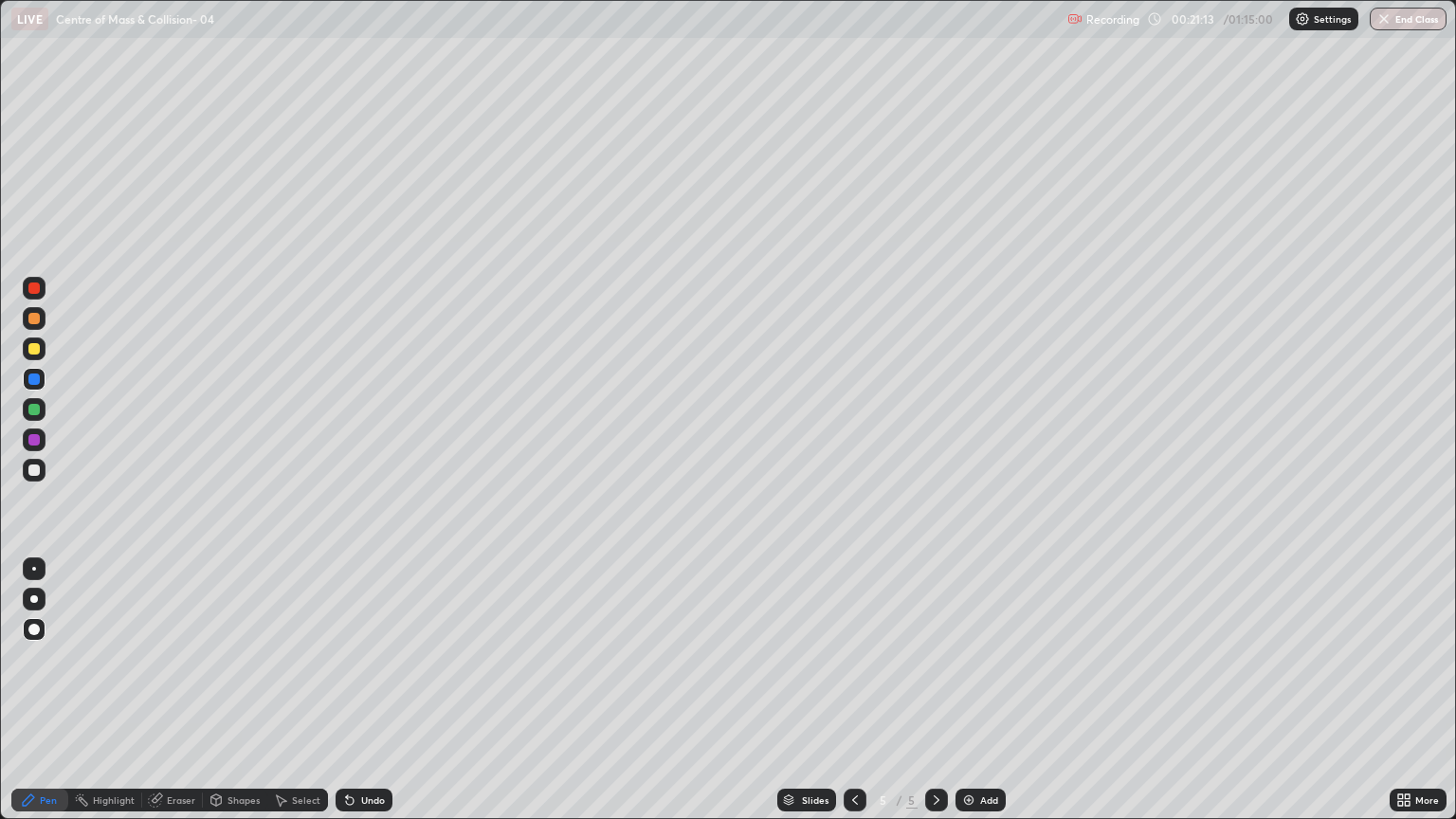 click on "Shapes" at bounding box center [244, 800] 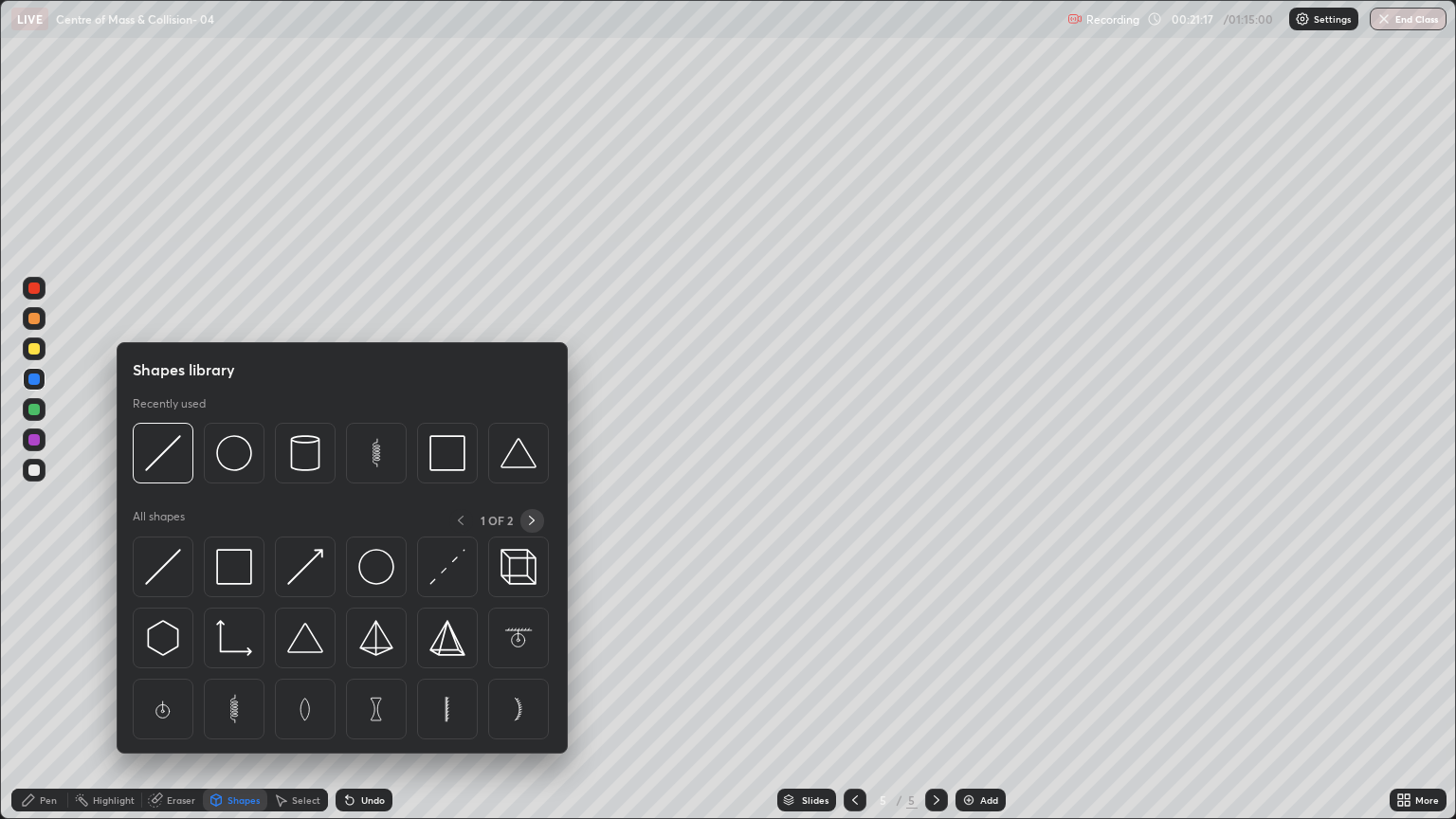 click 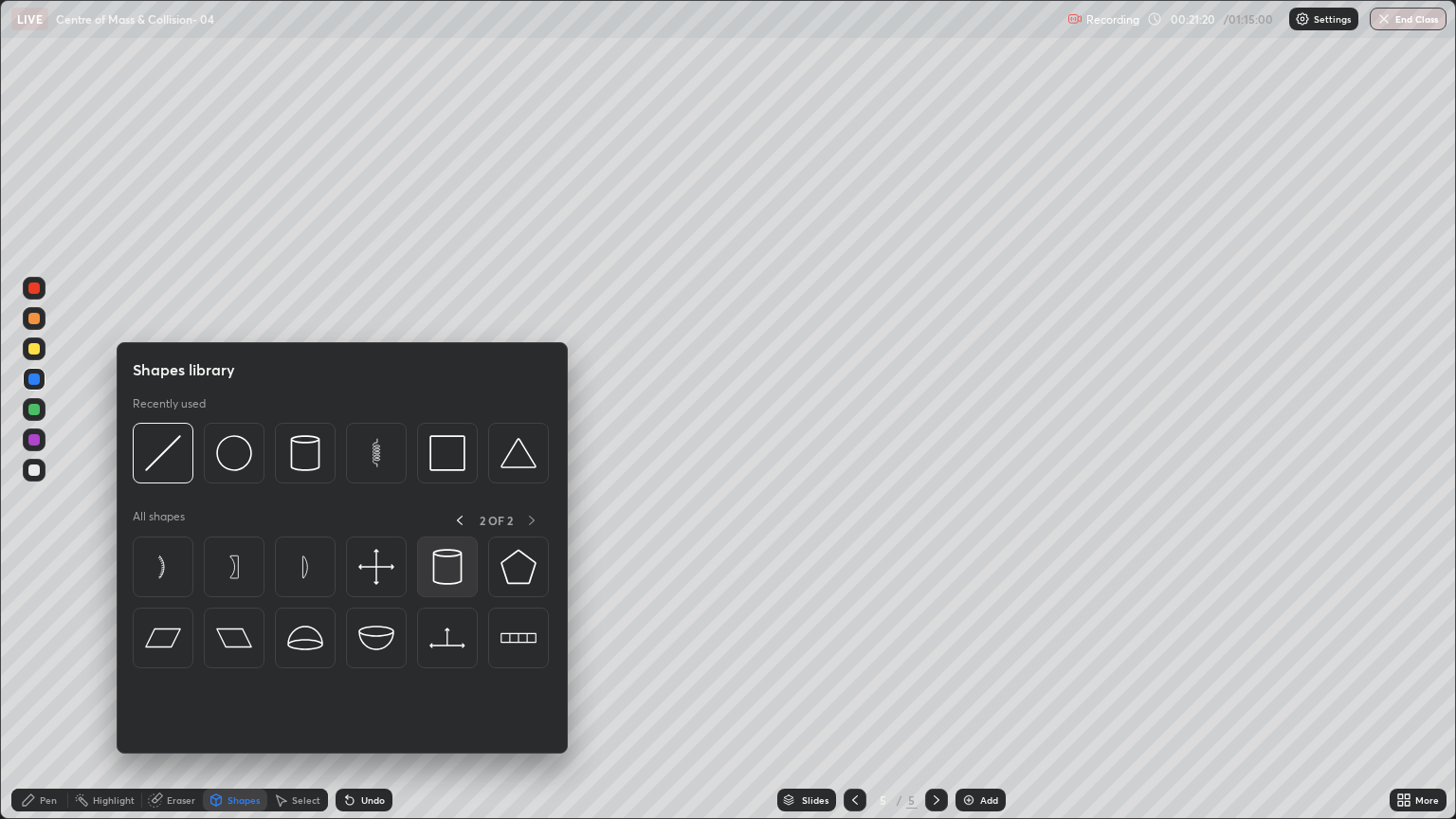 click at bounding box center (447, 567) 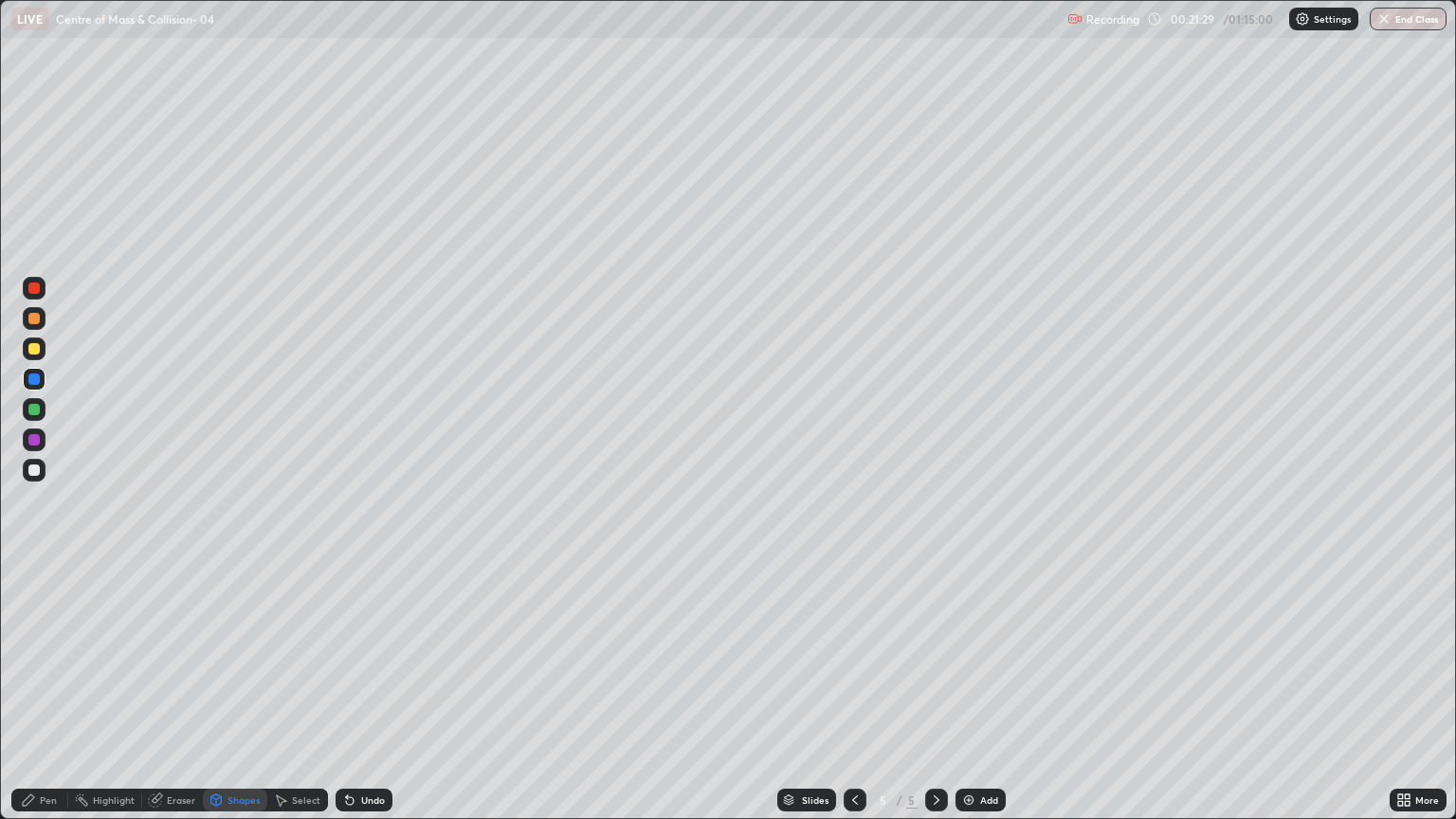 click on "Shapes" at bounding box center [244, 800] 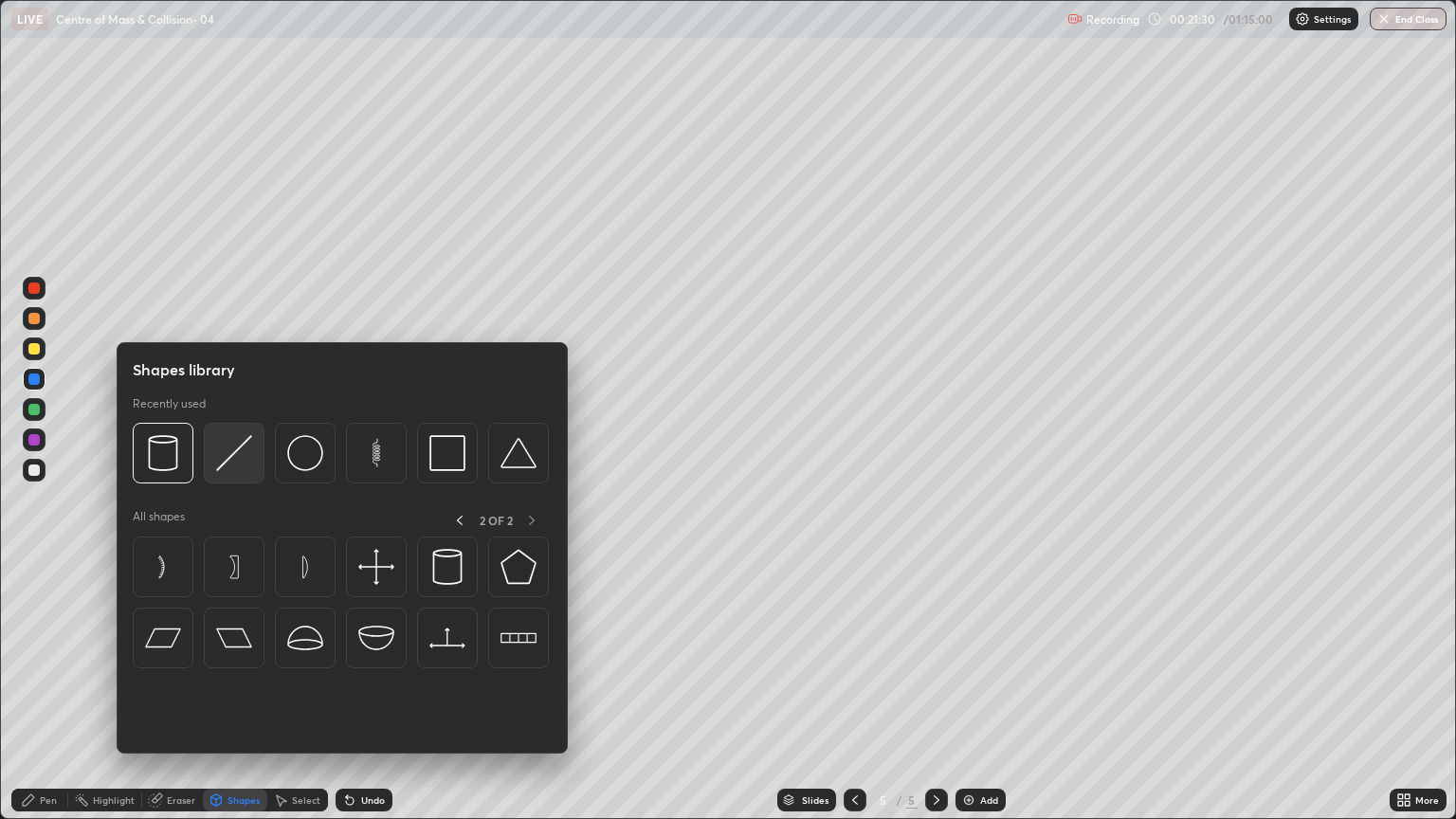 click at bounding box center (234, 453) 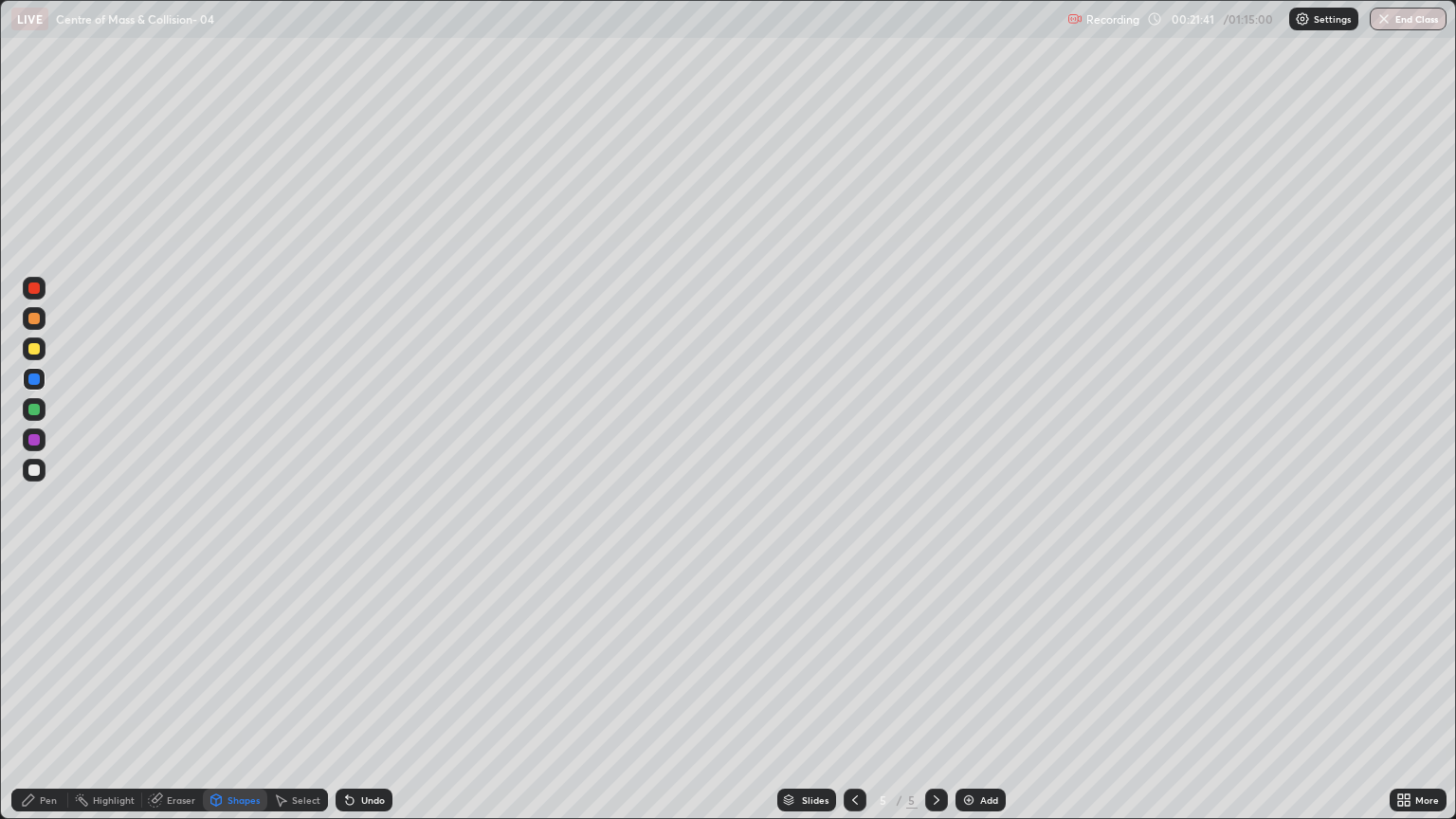 click on "Eraser" at bounding box center [181, 800] 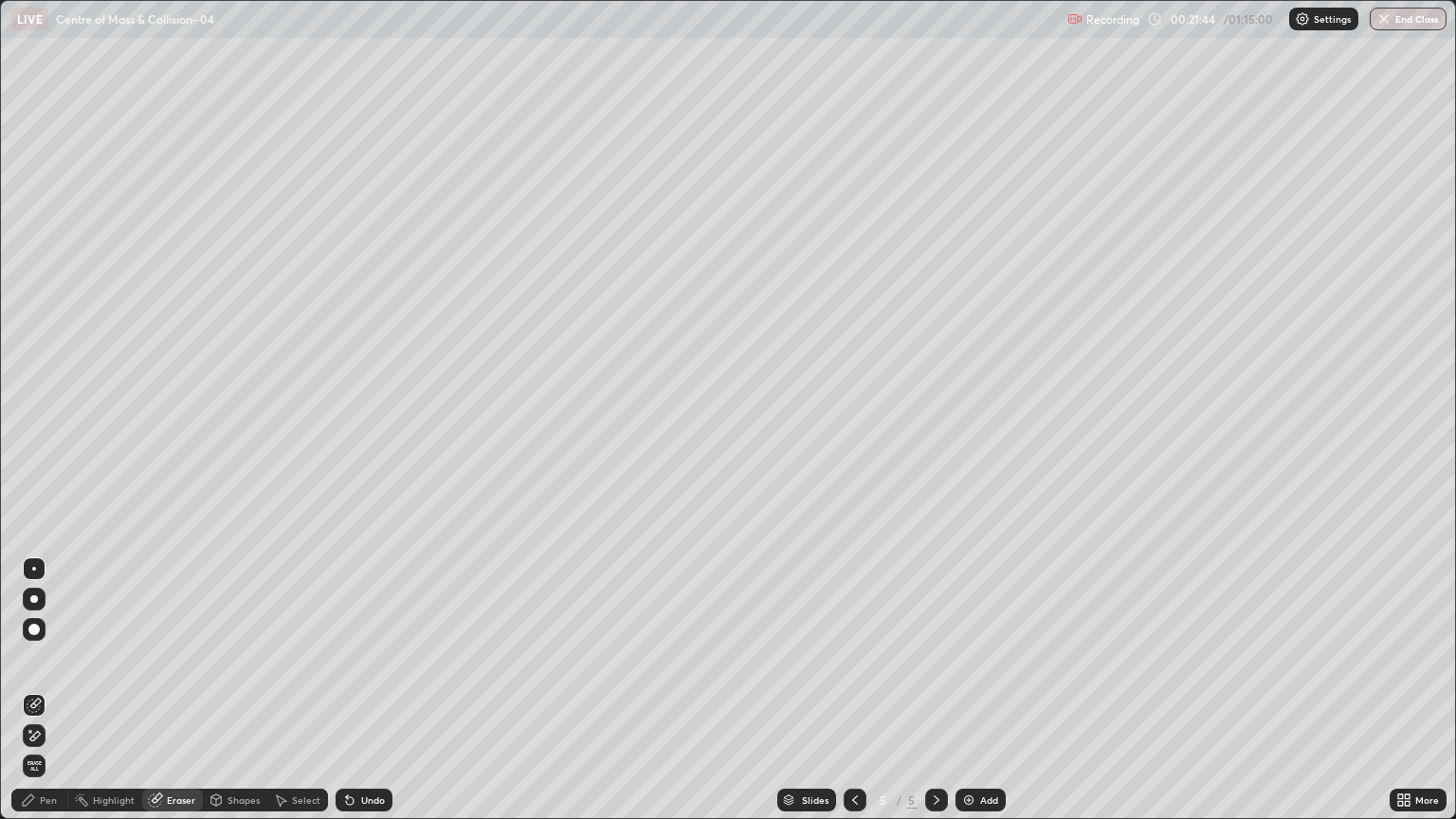 click on "Pen" at bounding box center [48, 800] 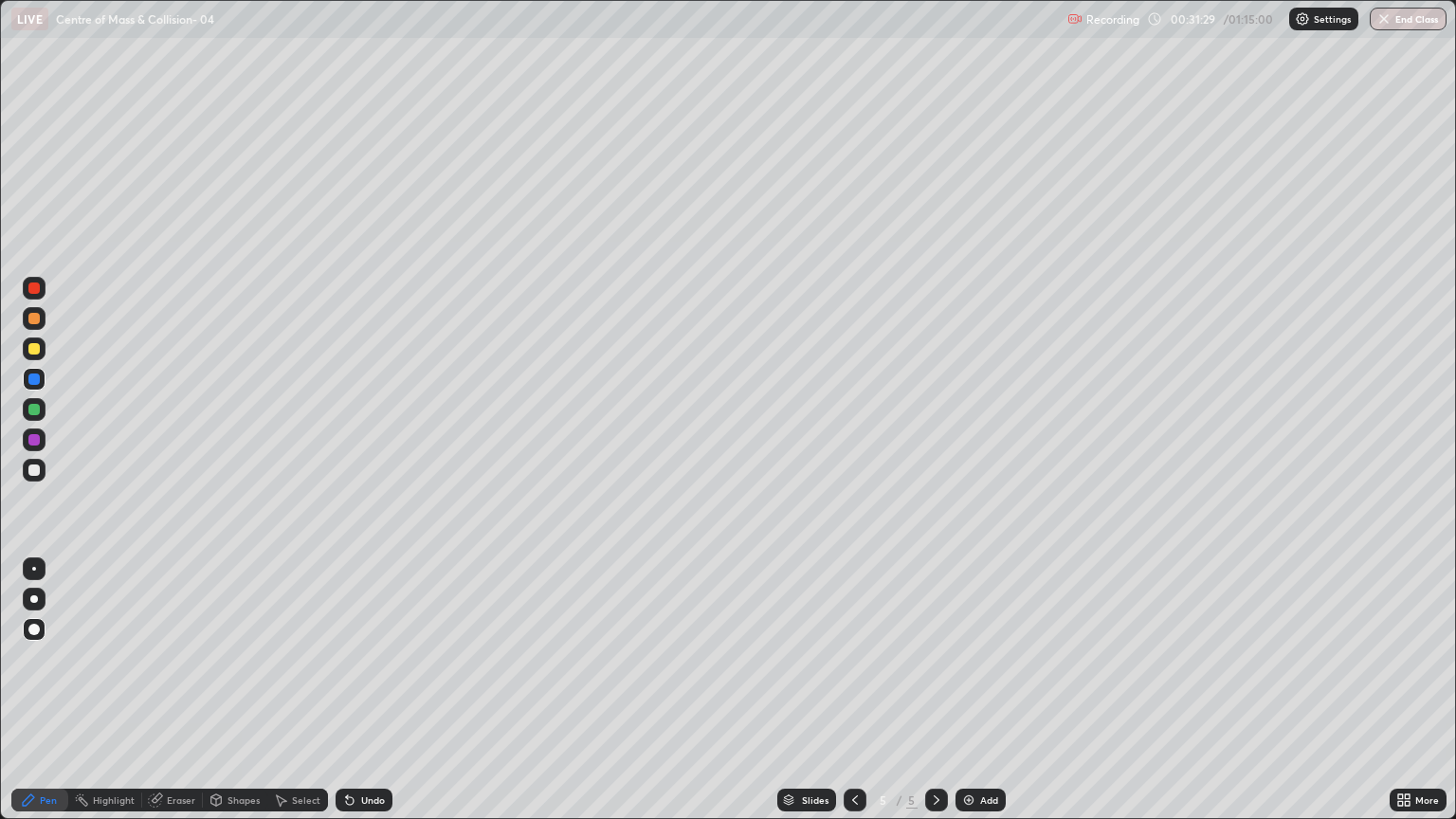 click on "Add" at bounding box center [980, 800] 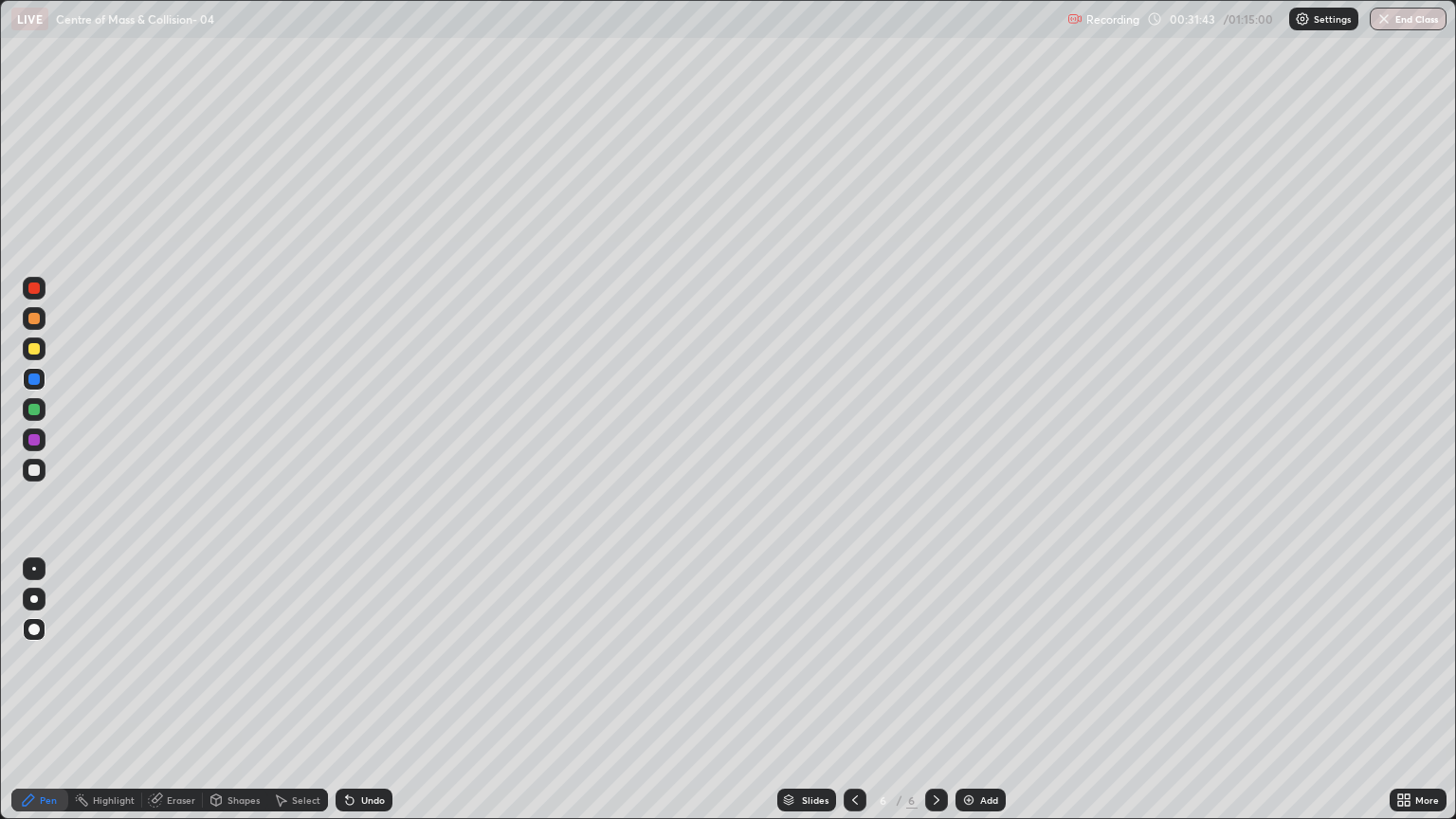 click on "Shapes" at bounding box center (244, 800) 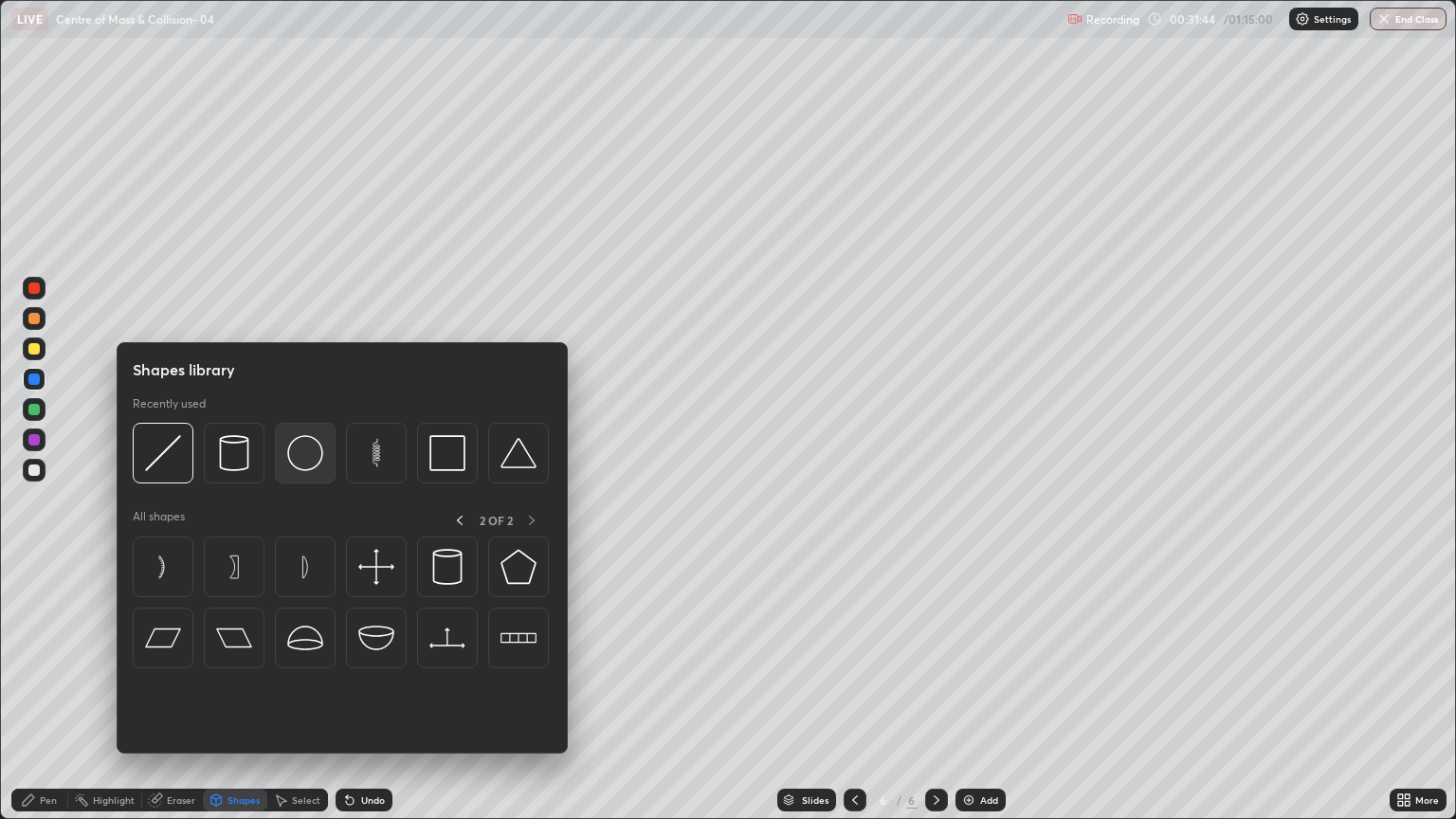 click at bounding box center (305, 453) 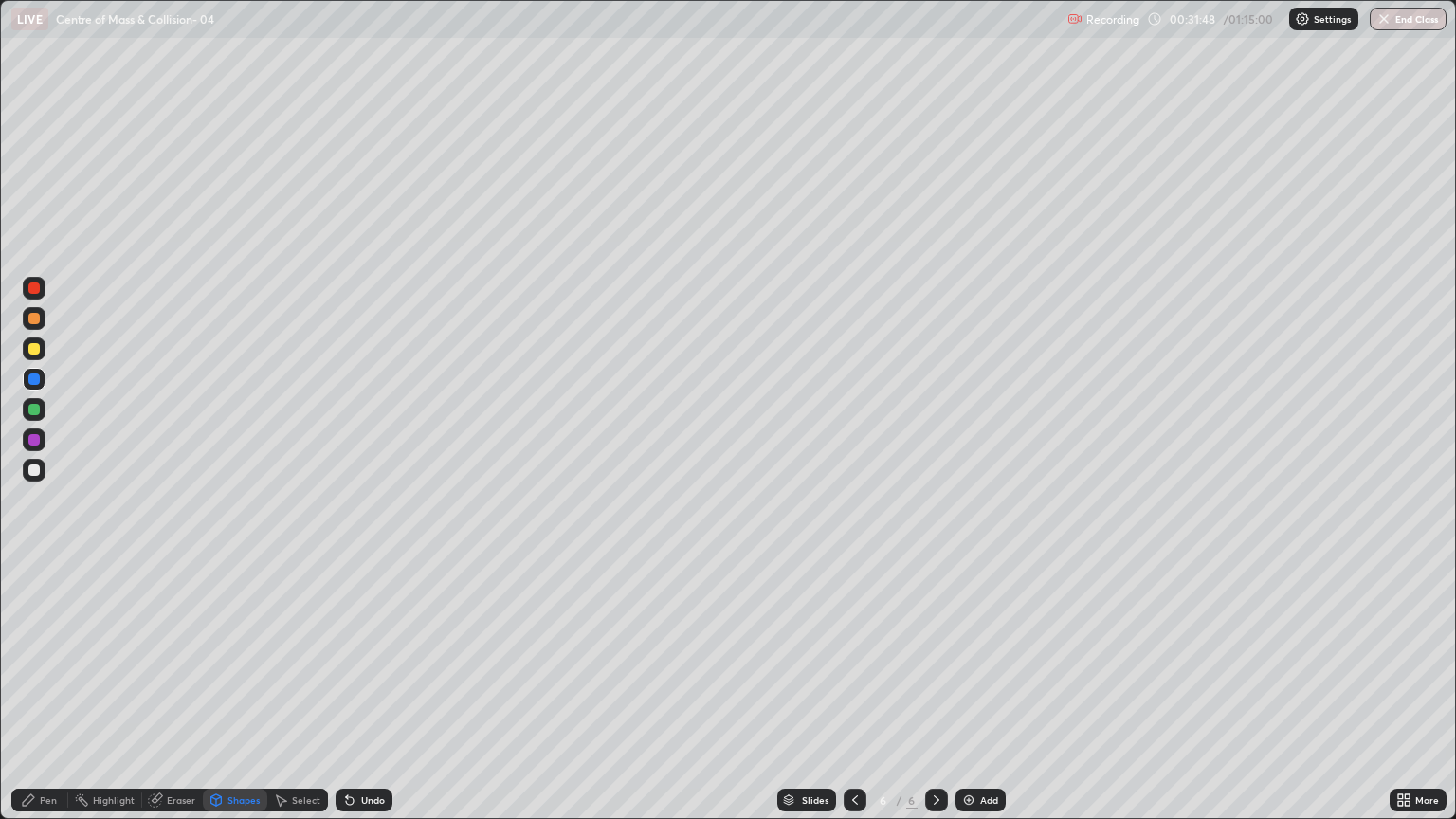 click on "Pen" at bounding box center (40, 800) 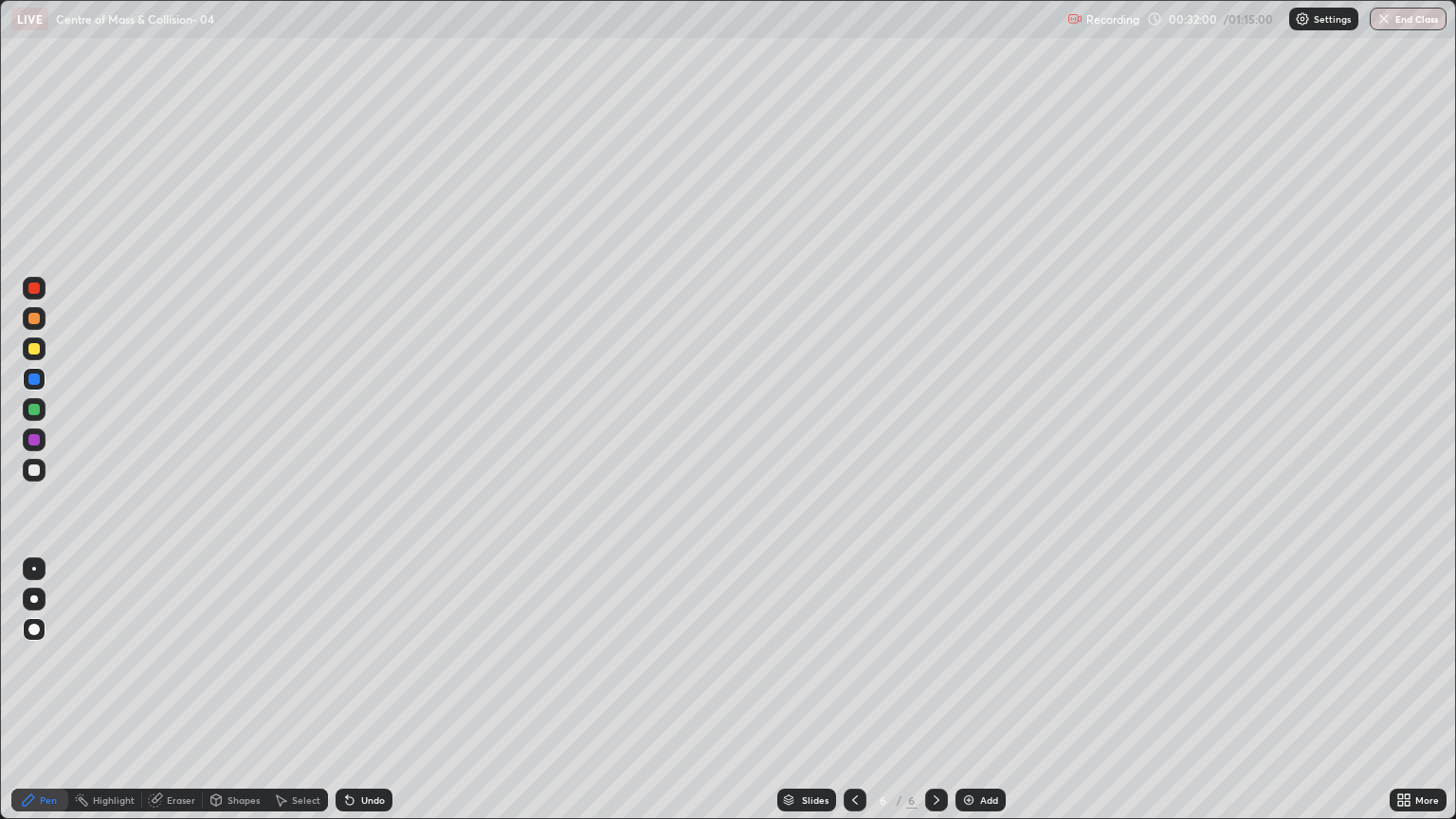 click on "Eraser" at bounding box center (181, 800) 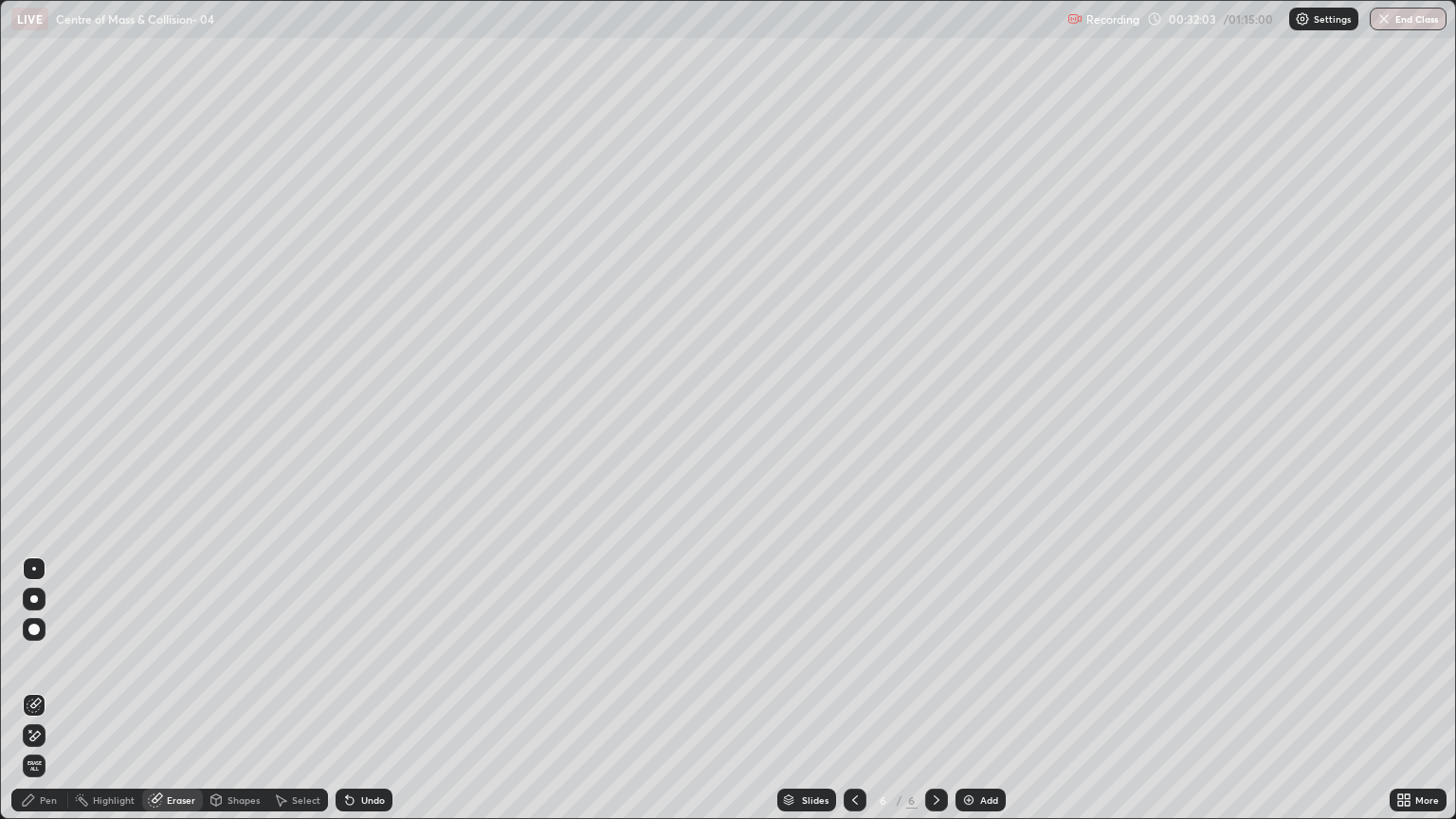 click on "Shapes" at bounding box center [244, 800] 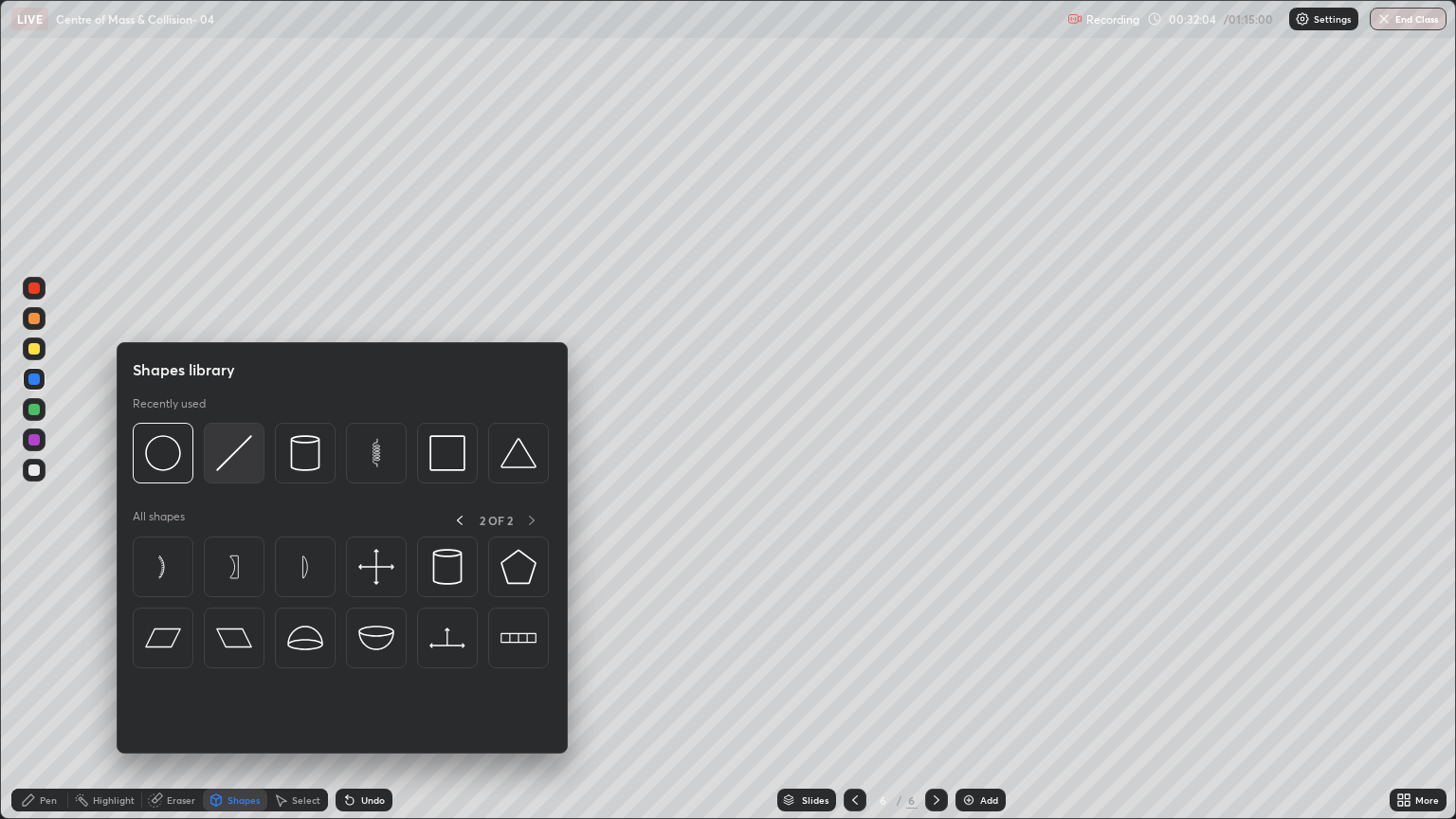 click at bounding box center (234, 453) 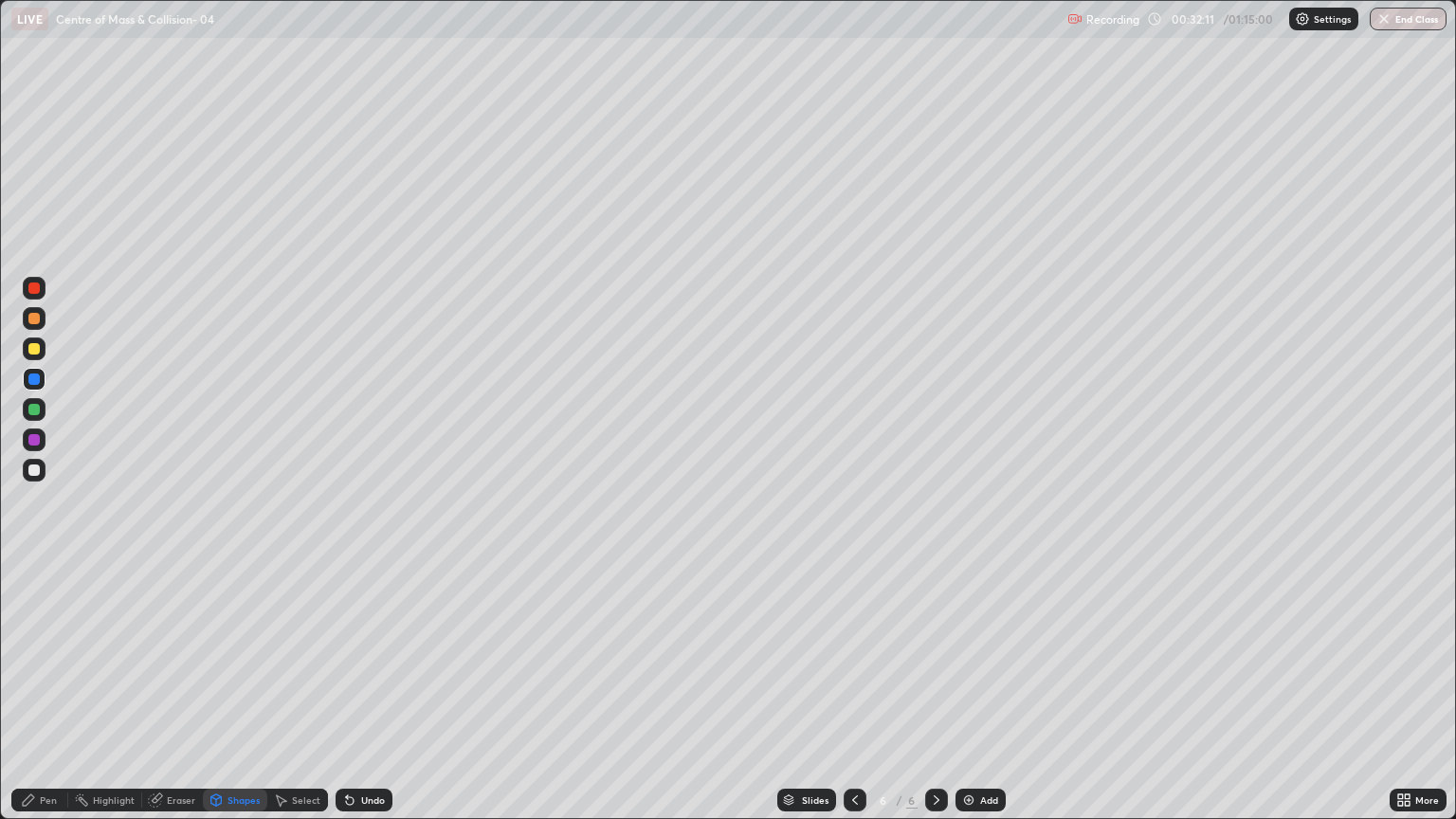 click on "Eraser" at bounding box center [181, 800] 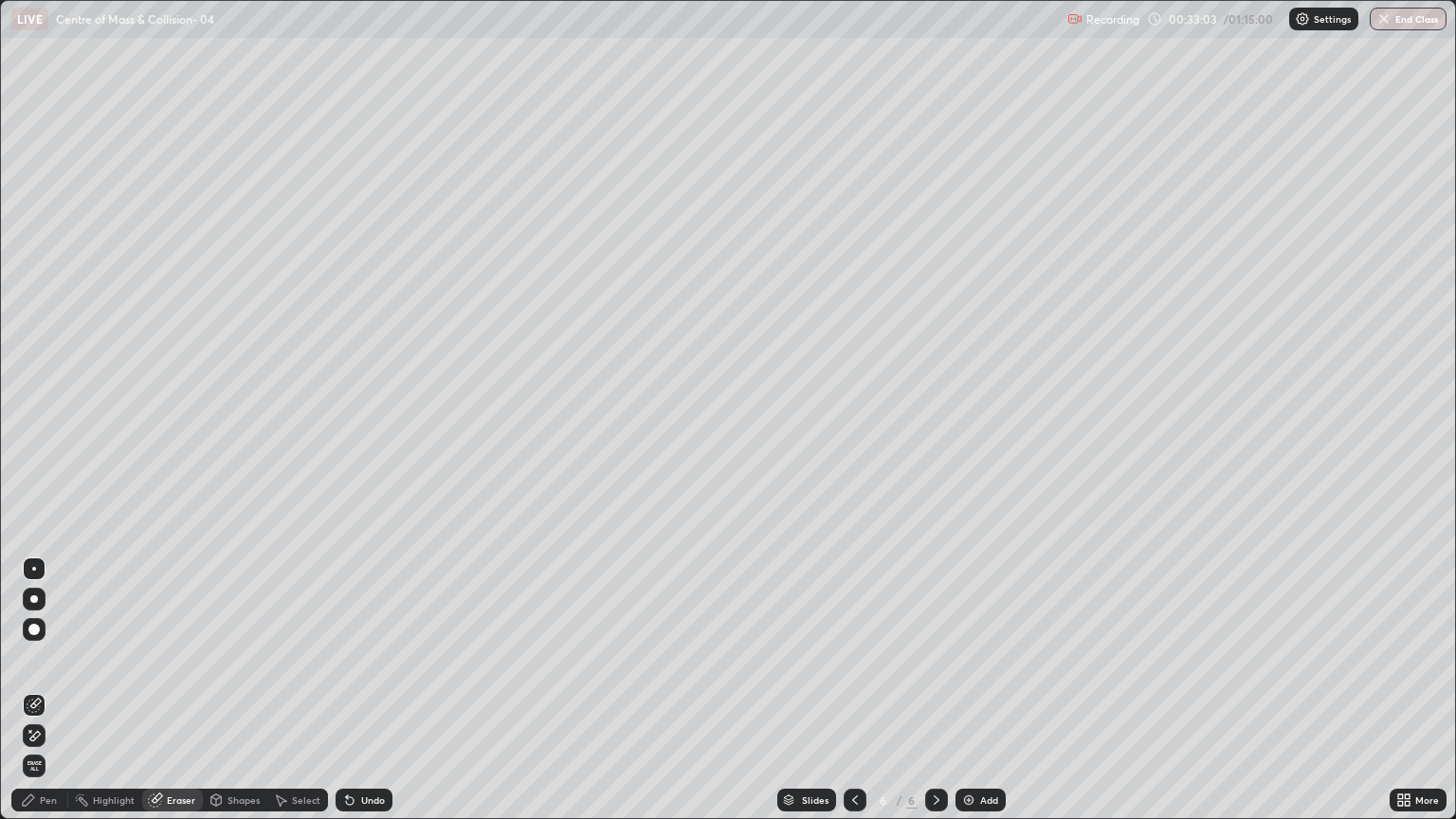 click on "Pen" at bounding box center (48, 800) 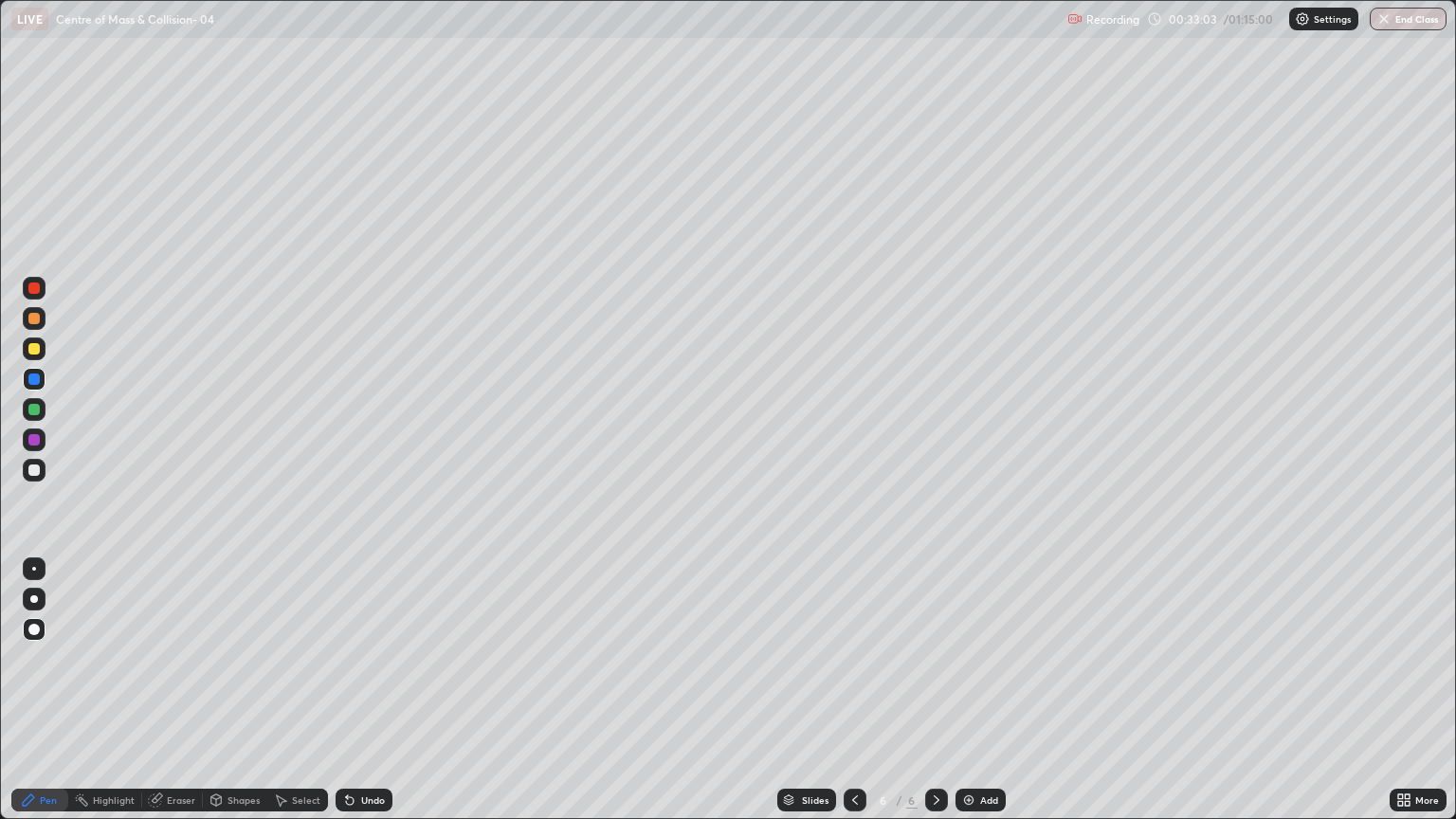 click at bounding box center [34, 470] 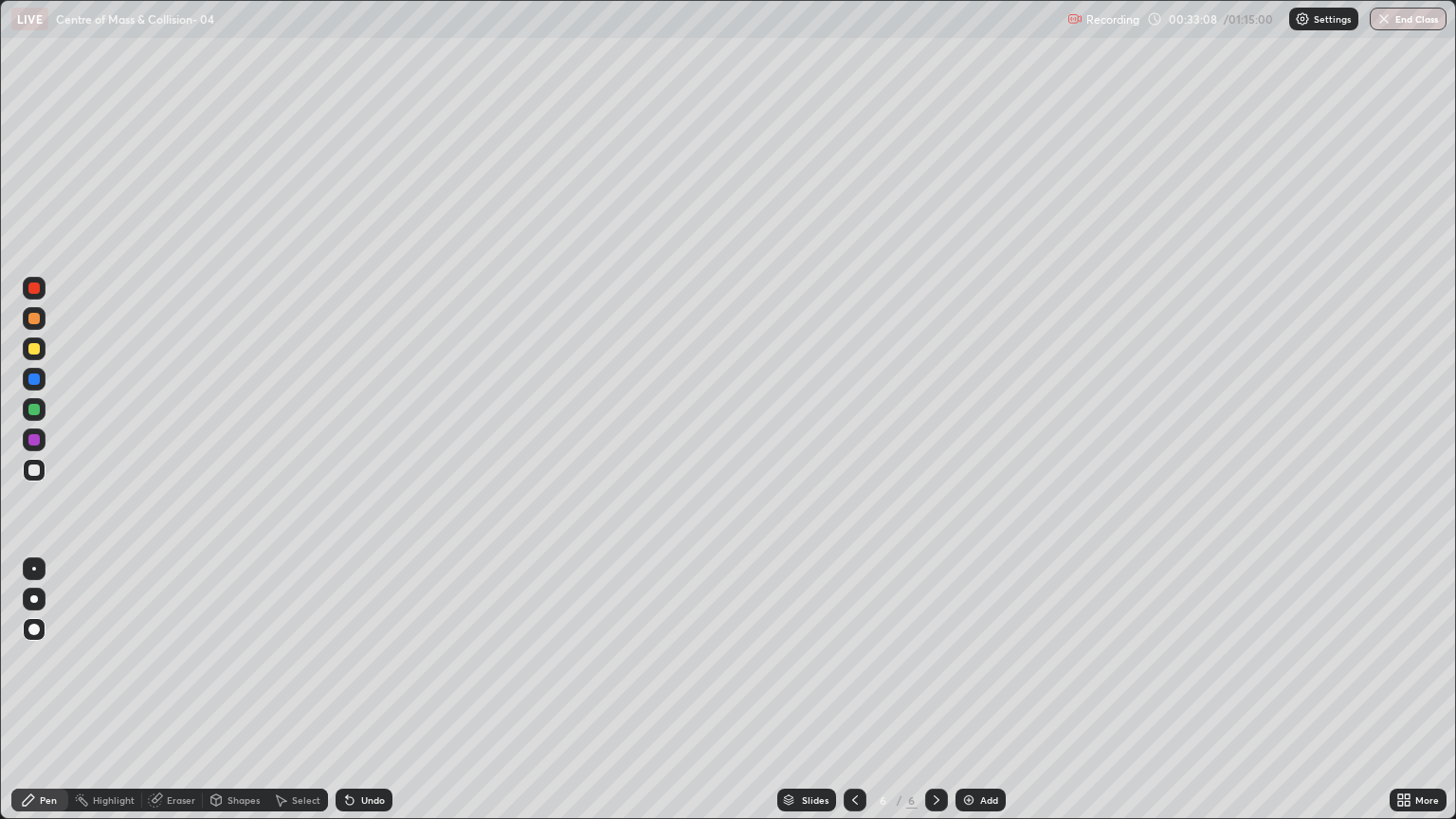click on "Shapes" at bounding box center [244, 800] 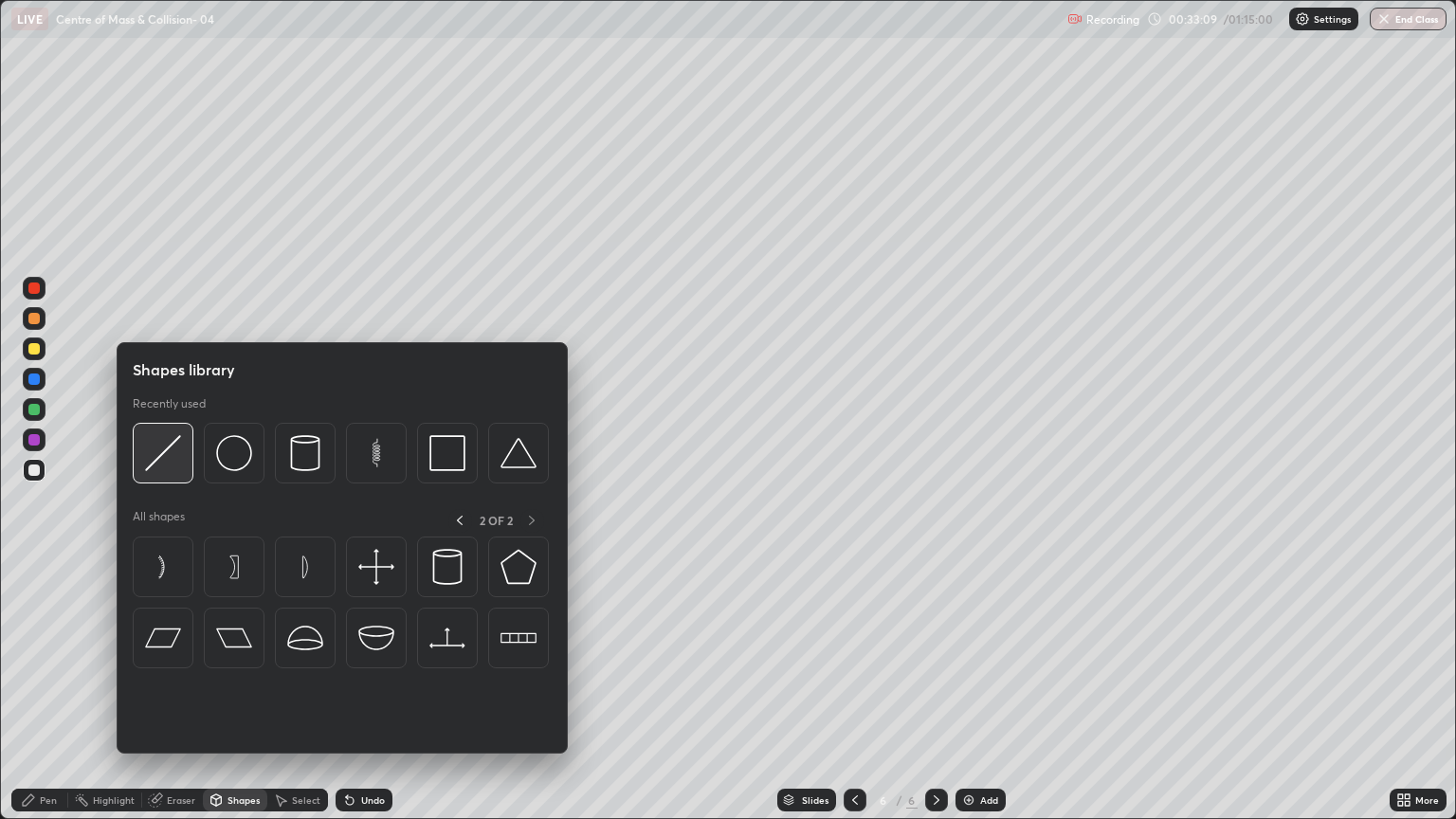 click at bounding box center [163, 453] 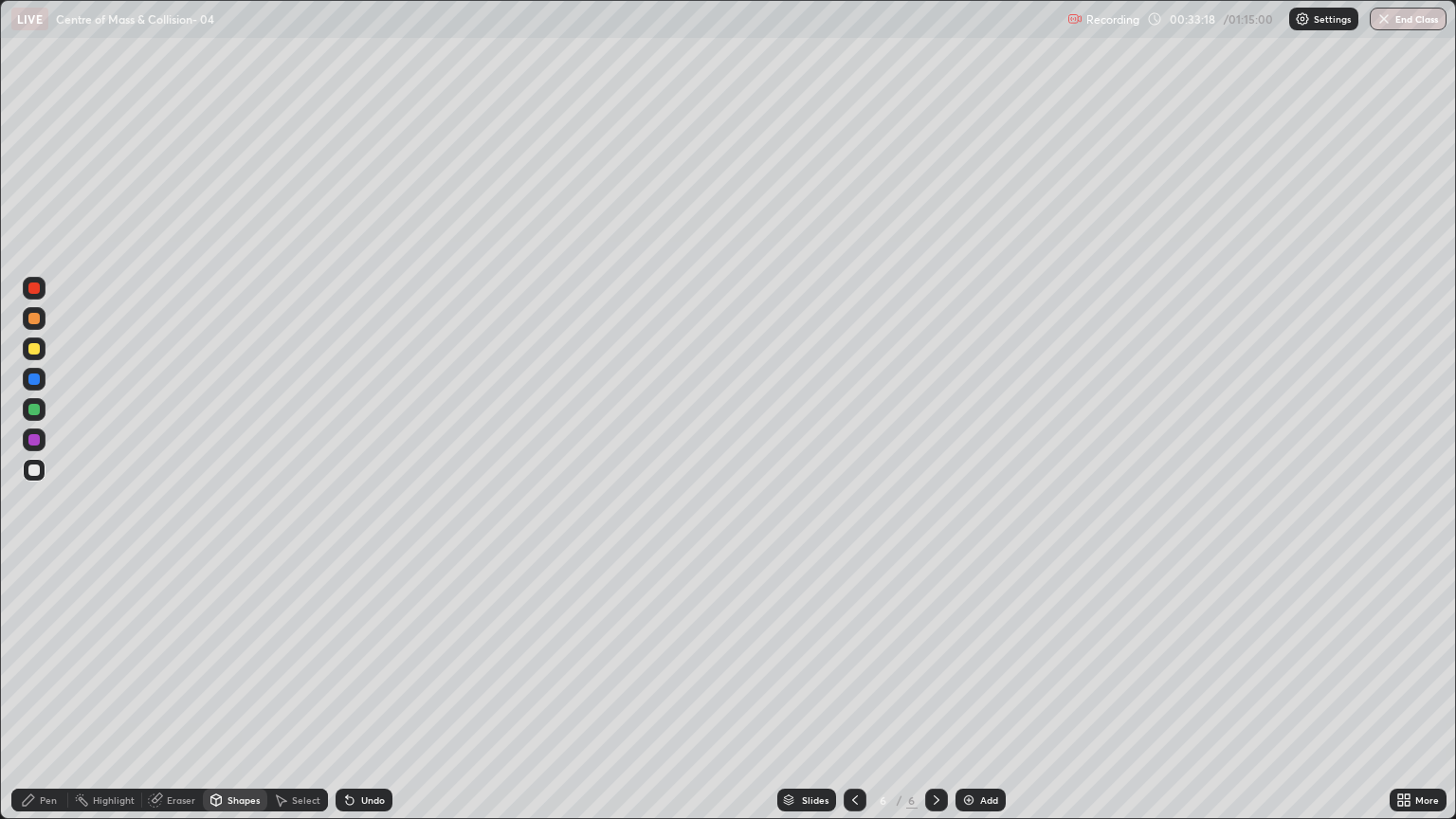 click on "Eraser" at bounding box center (181, 800) 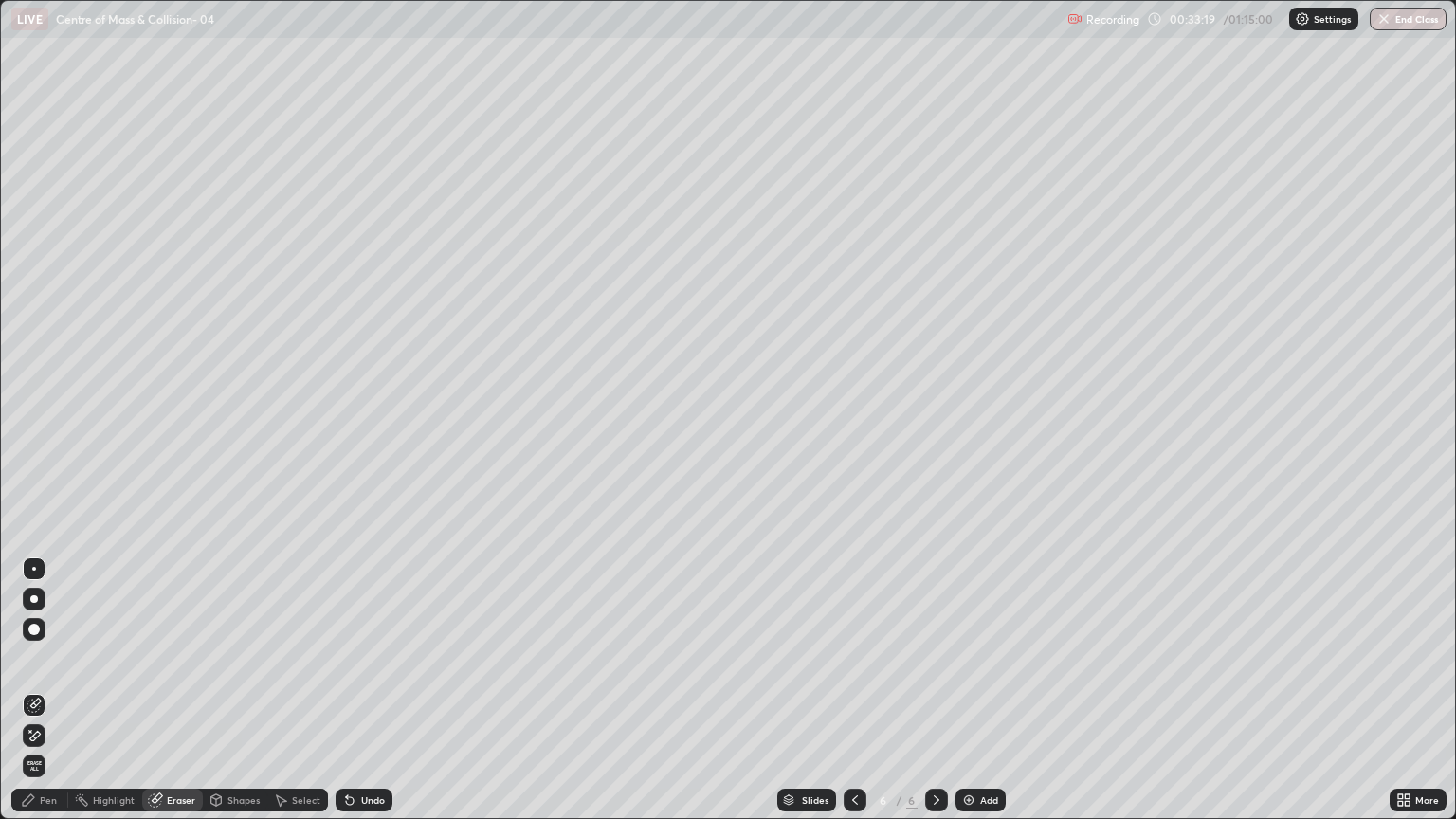 click on "Pen" at bounding box center (48, 800) 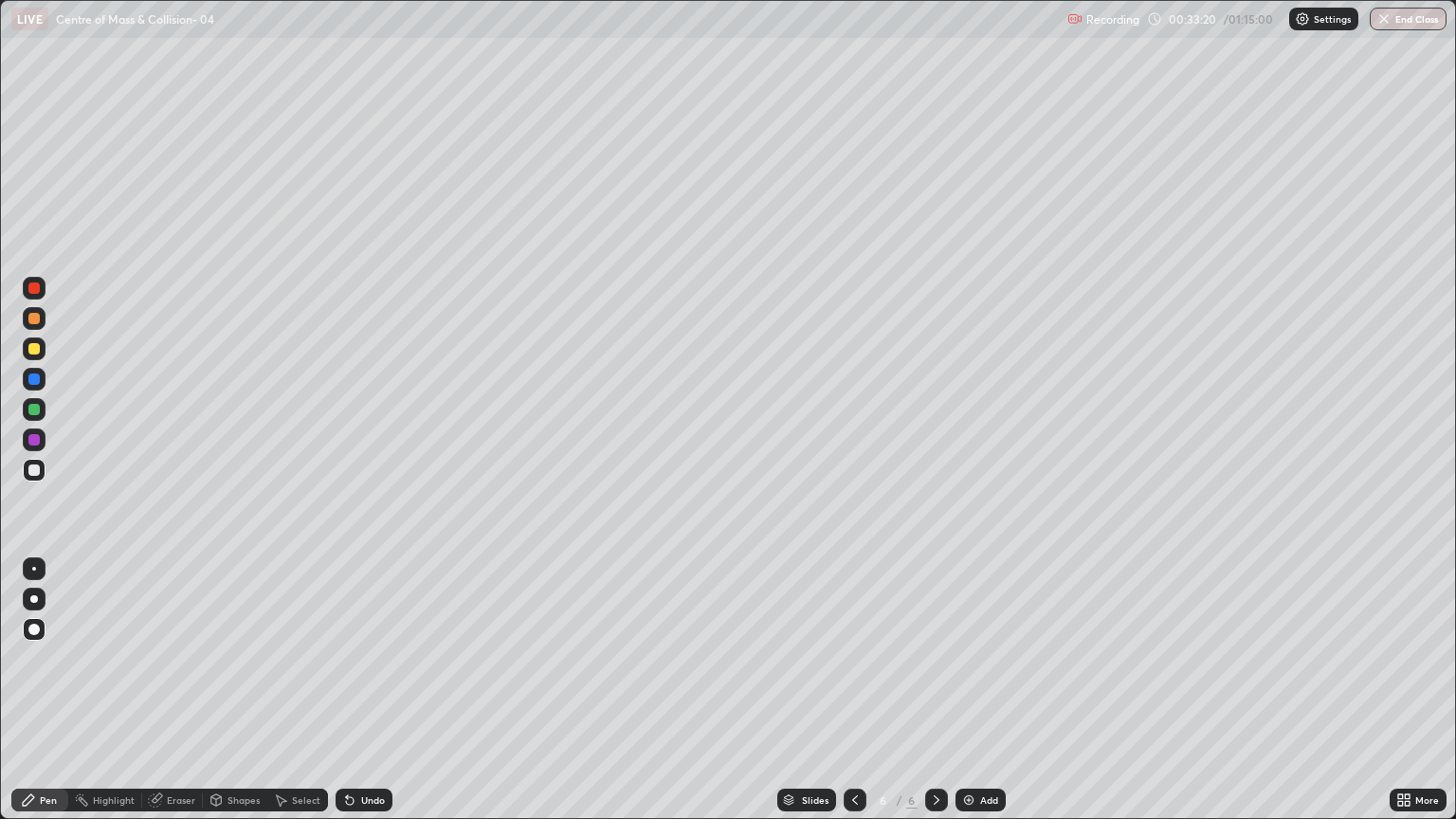 click at bounding box center (34, 379) 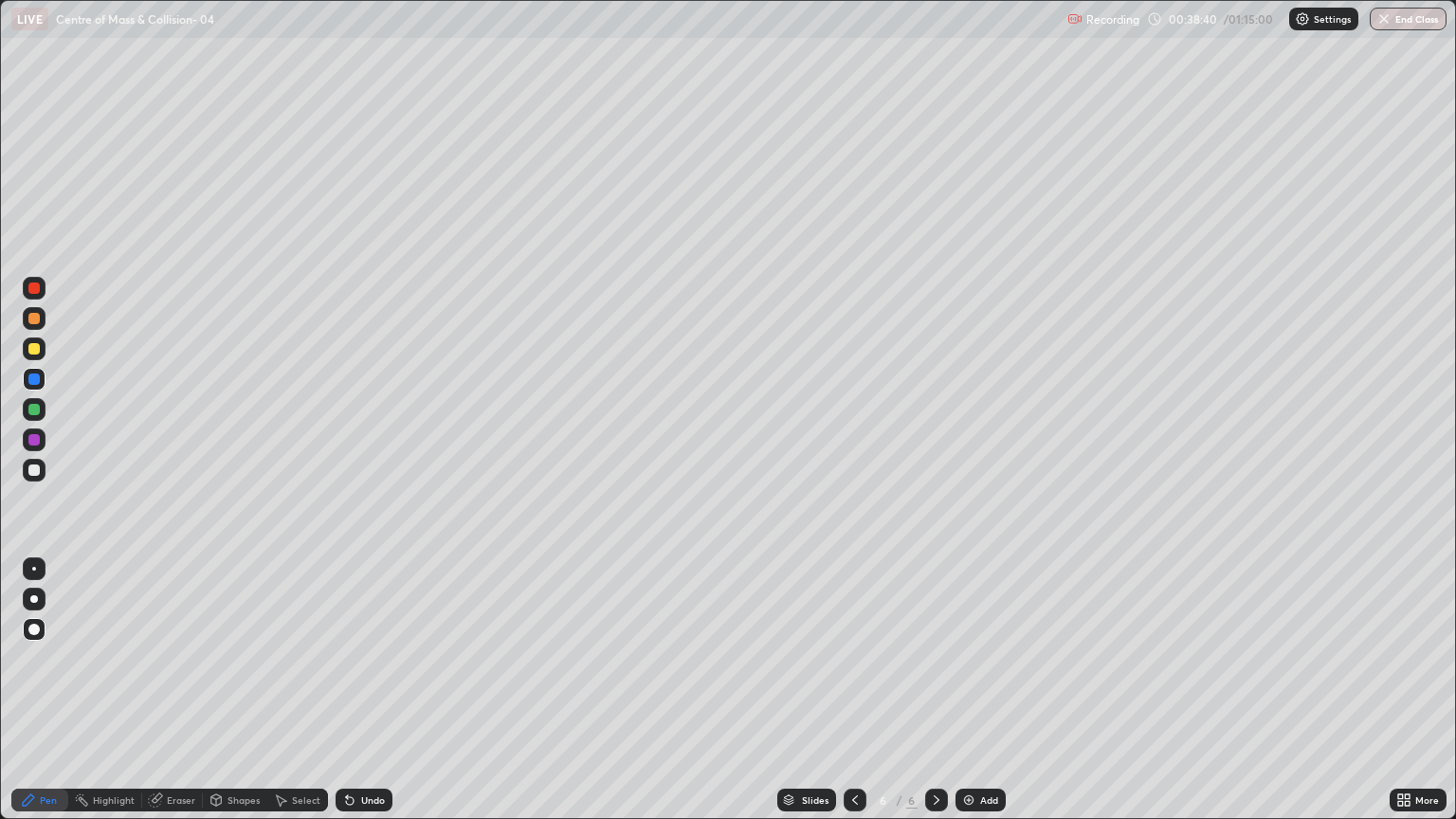 click at bounding box center (34, 470) 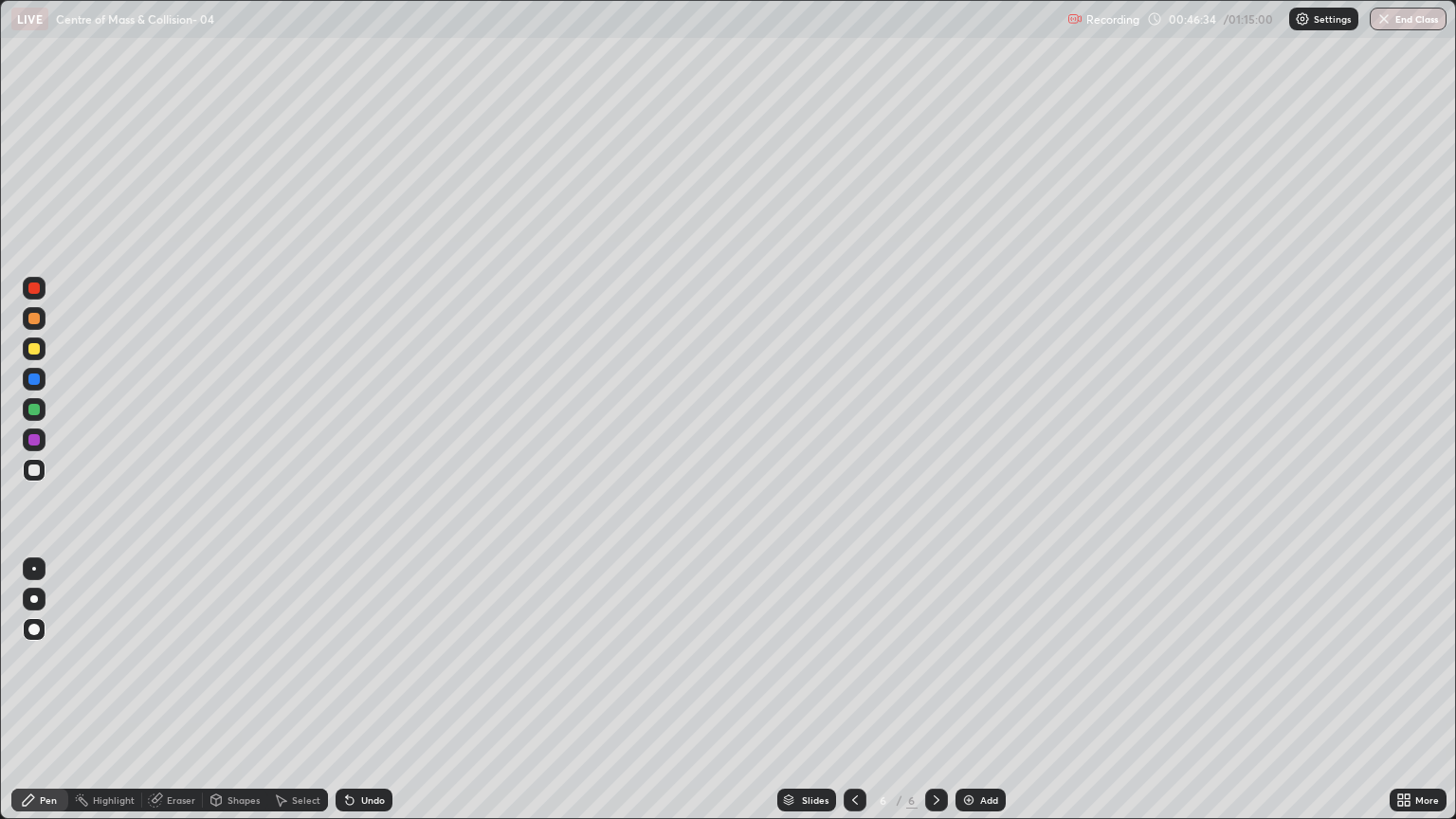 click on "Add" at bounding box center (989, 800) 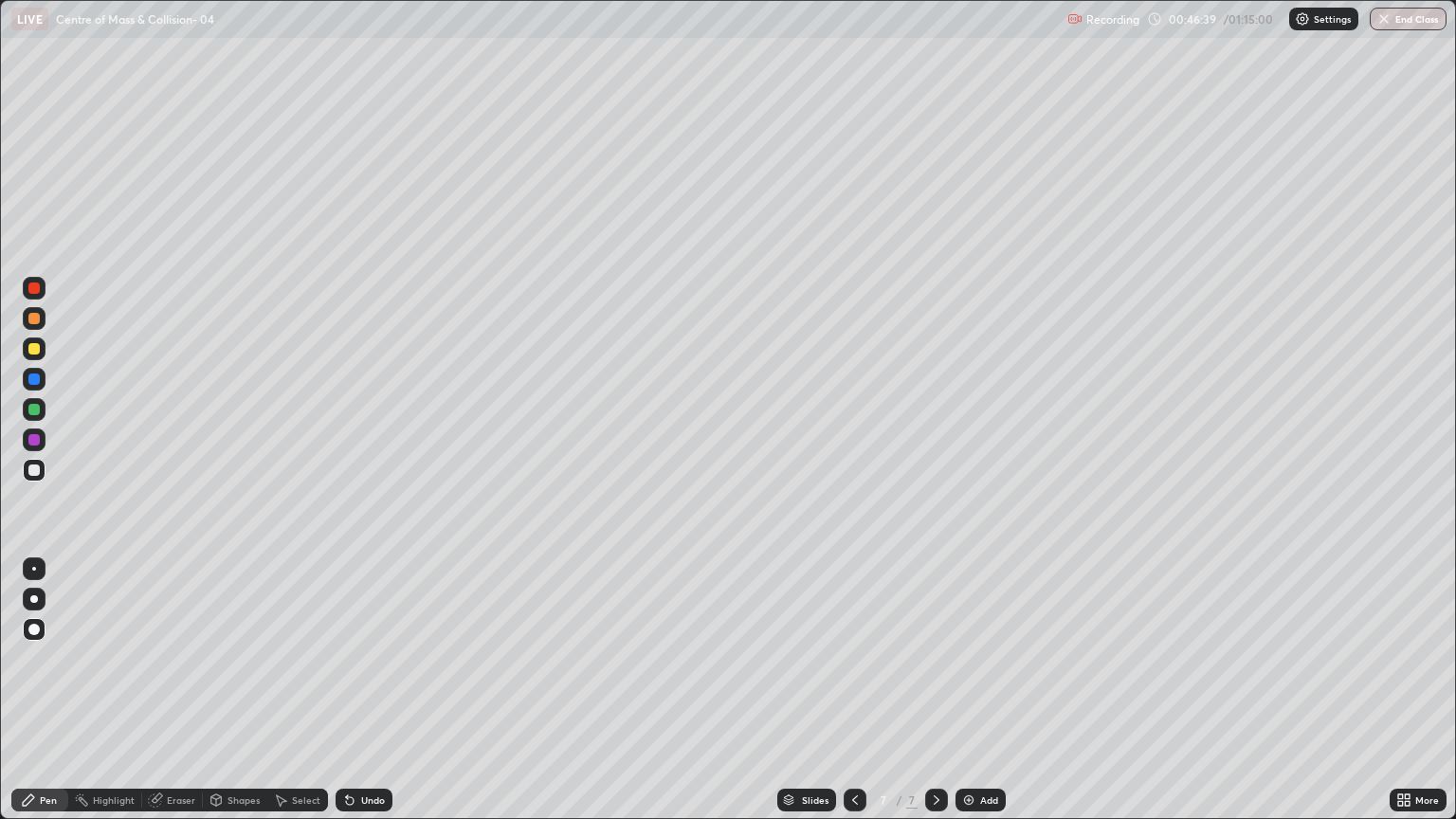 click at bounding box center [34, 349] 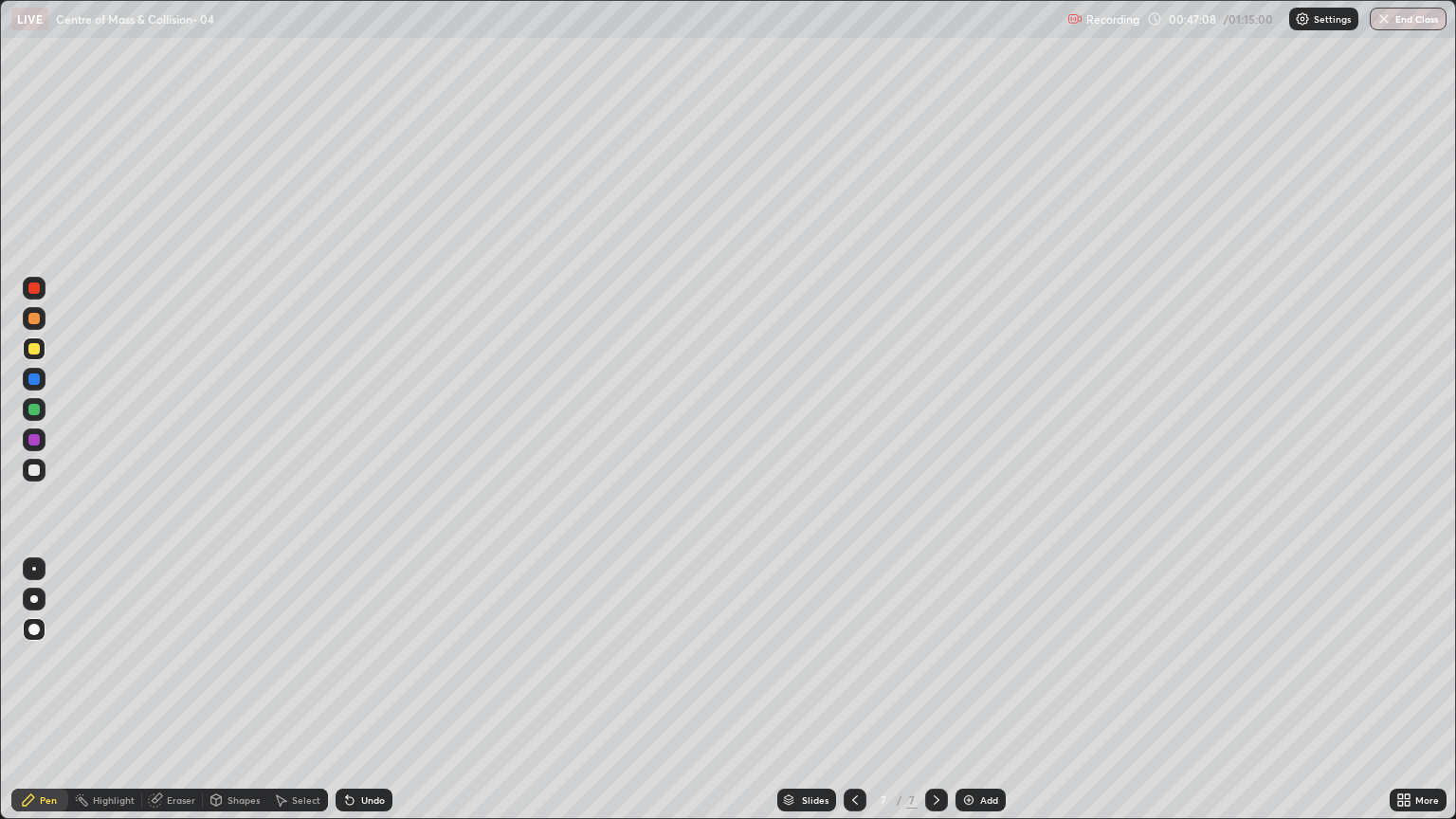 click on "Eraser" at bounding box center [181, 800] 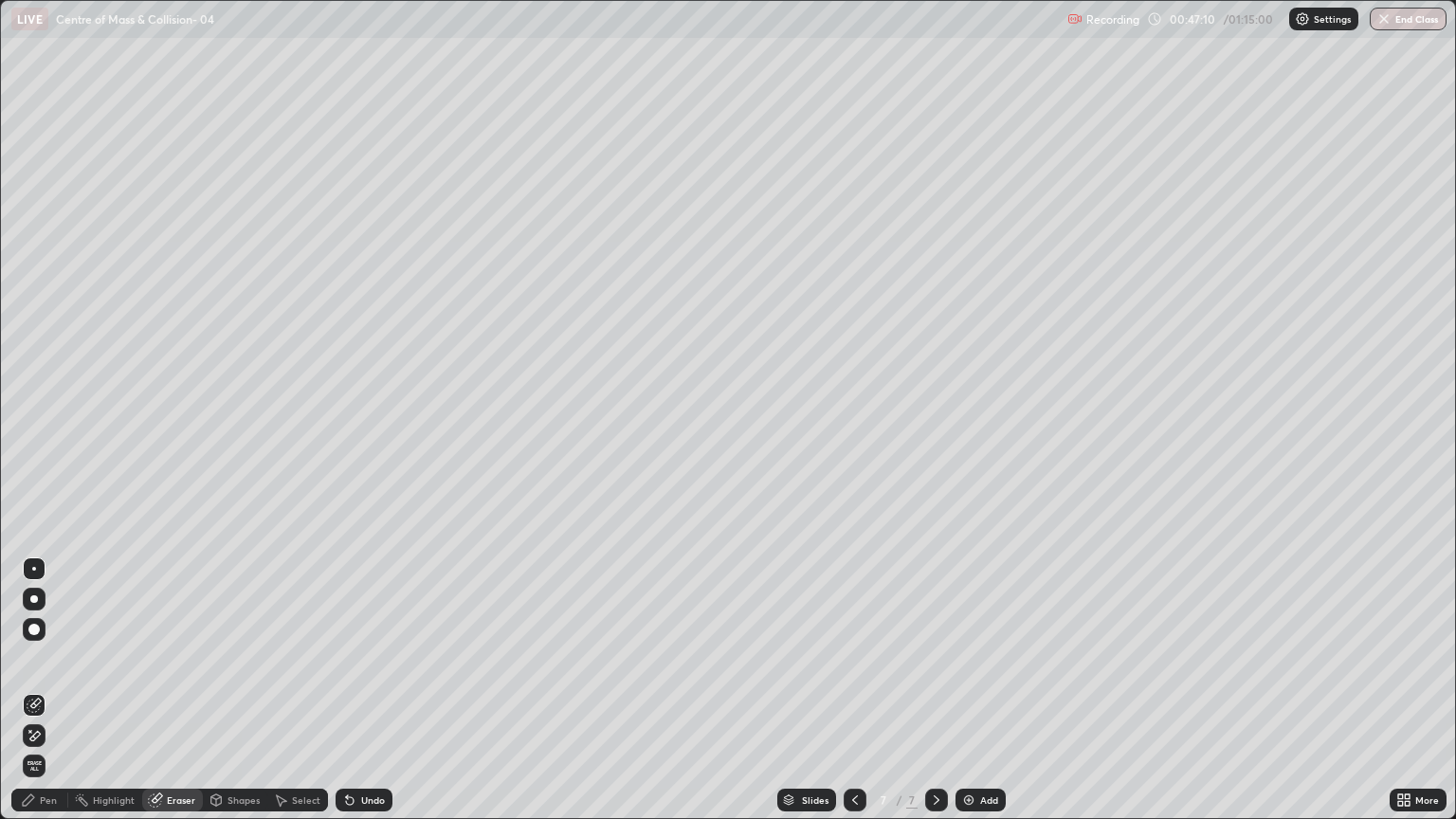 click 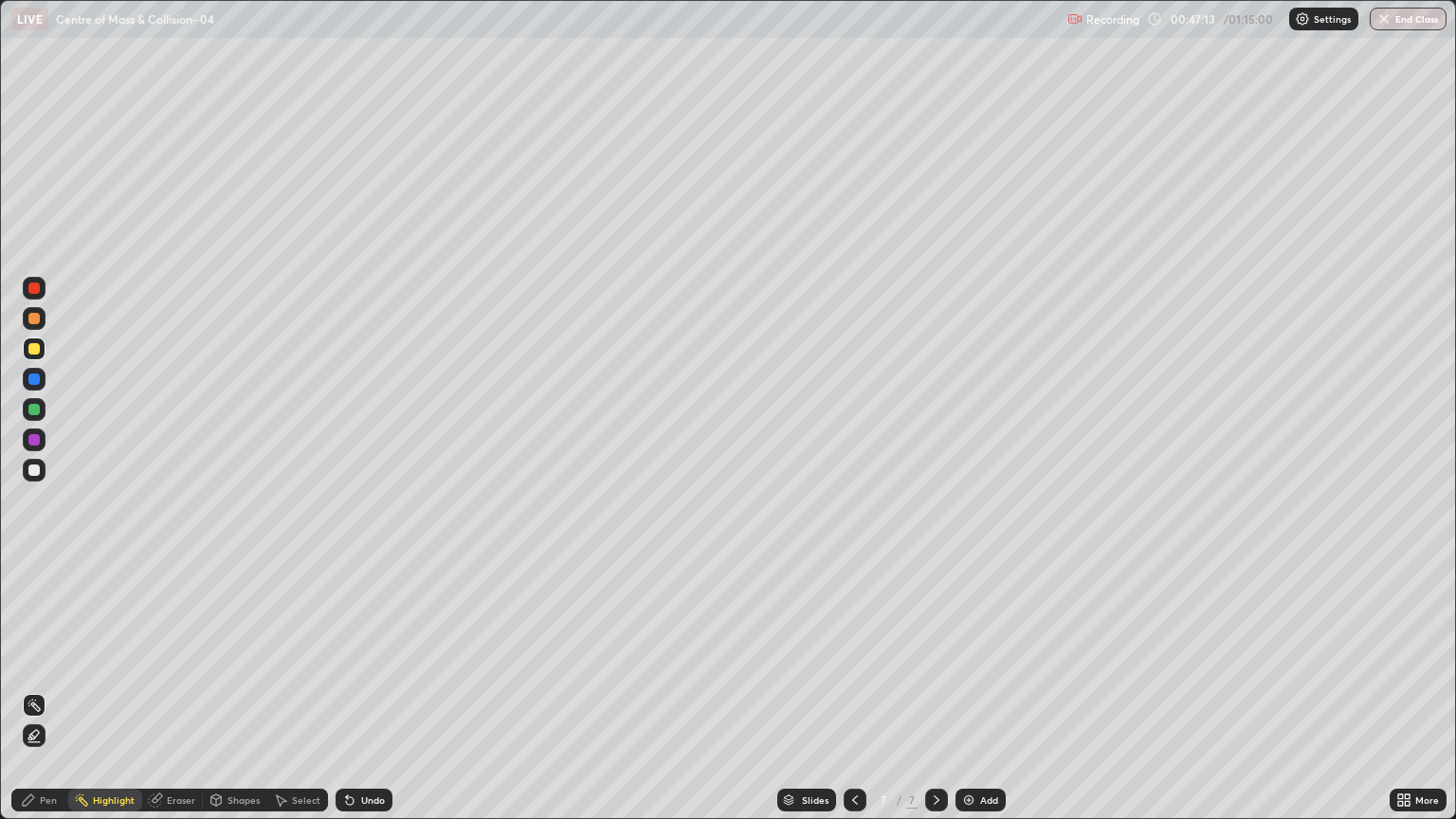 click on "Pen" at bounding box center [40, 800] 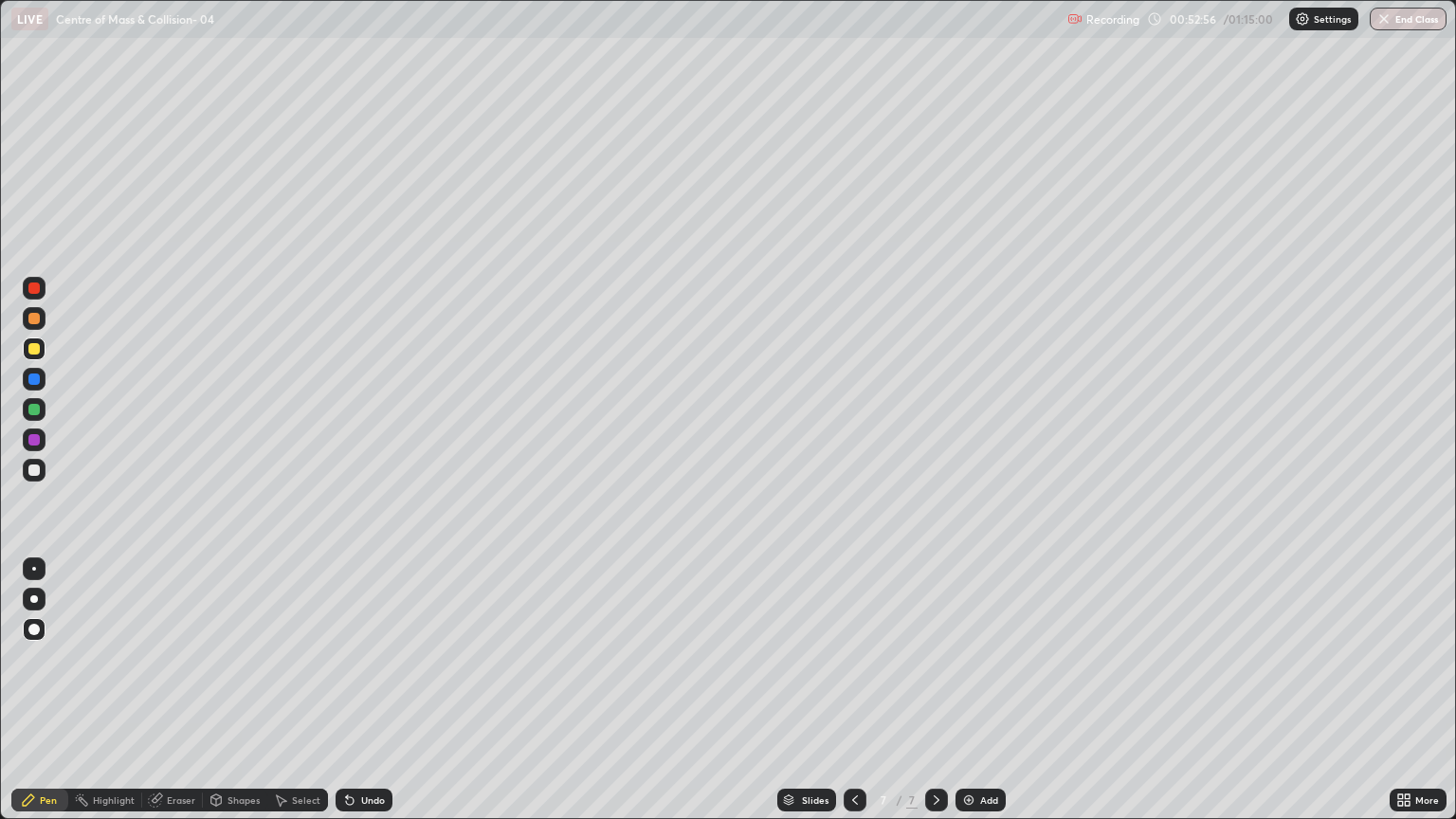click on "Add" at bounding box center [989, 800] 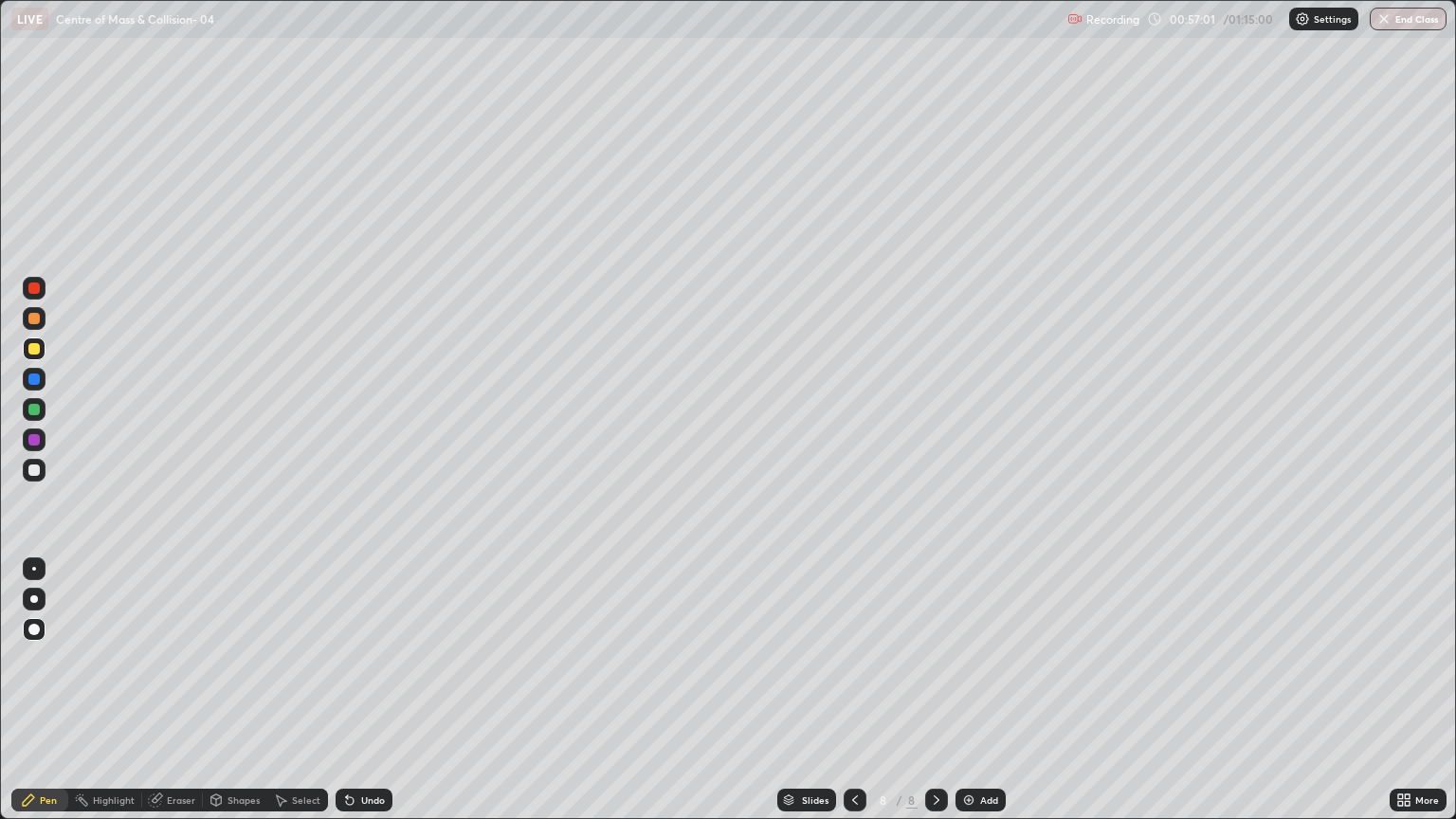 click on "Shapes" at bounding box center [244, 800] 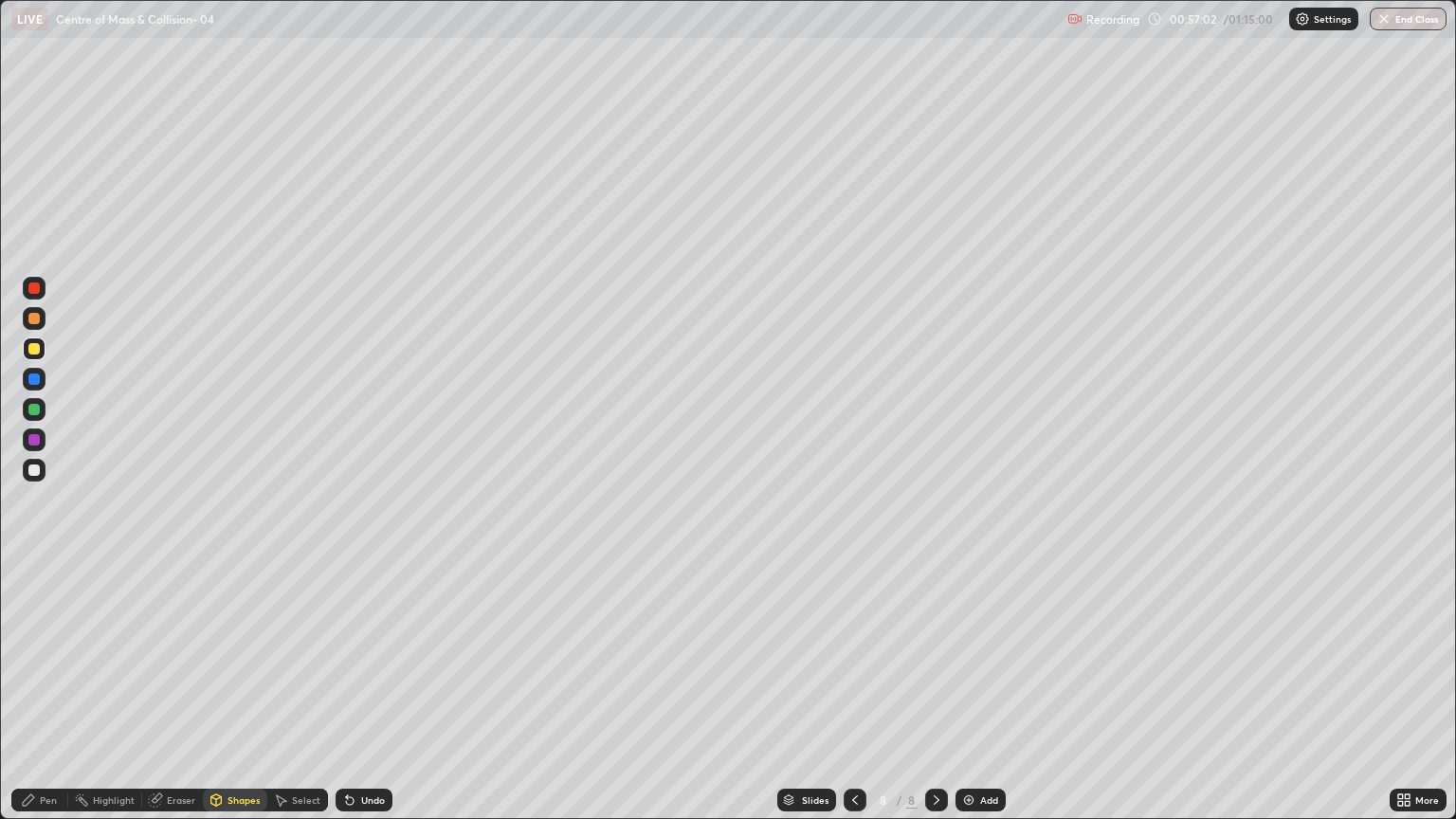 click on "Eraser" at bounding box center (173, 800) 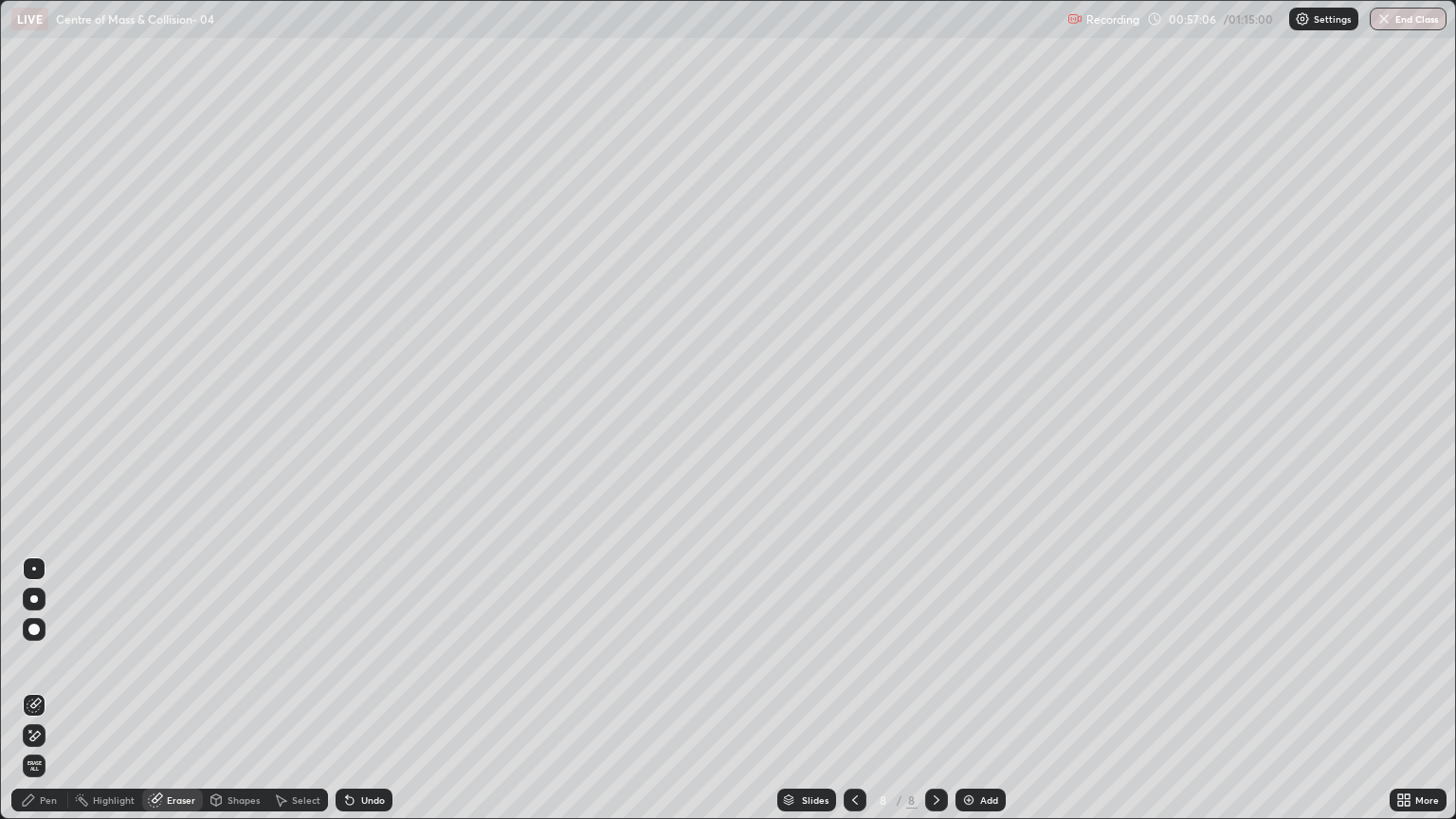 click on "Pen" at bounding box center (48, 800) 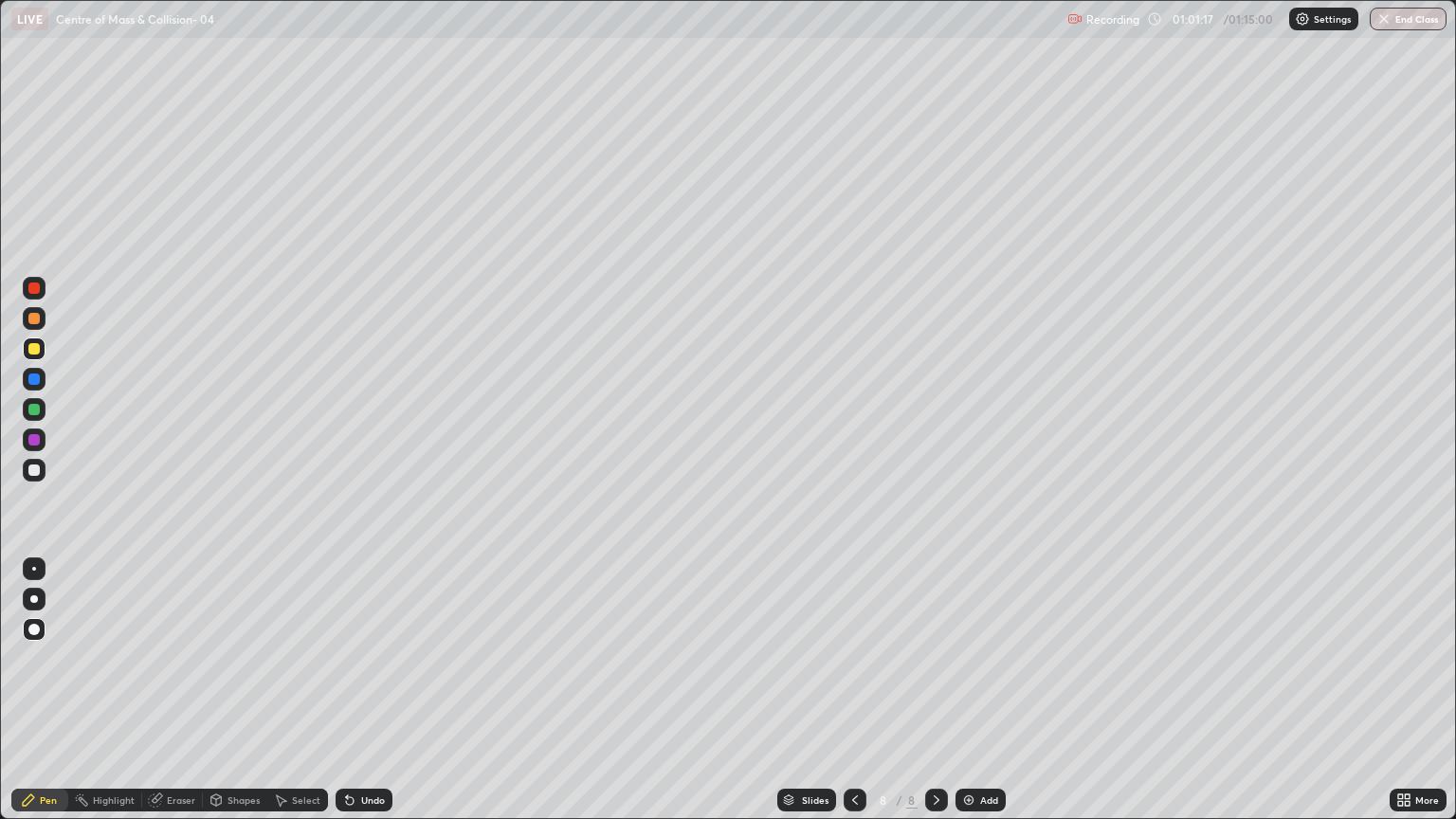 click on "Add" at bounding box center [980, 800] 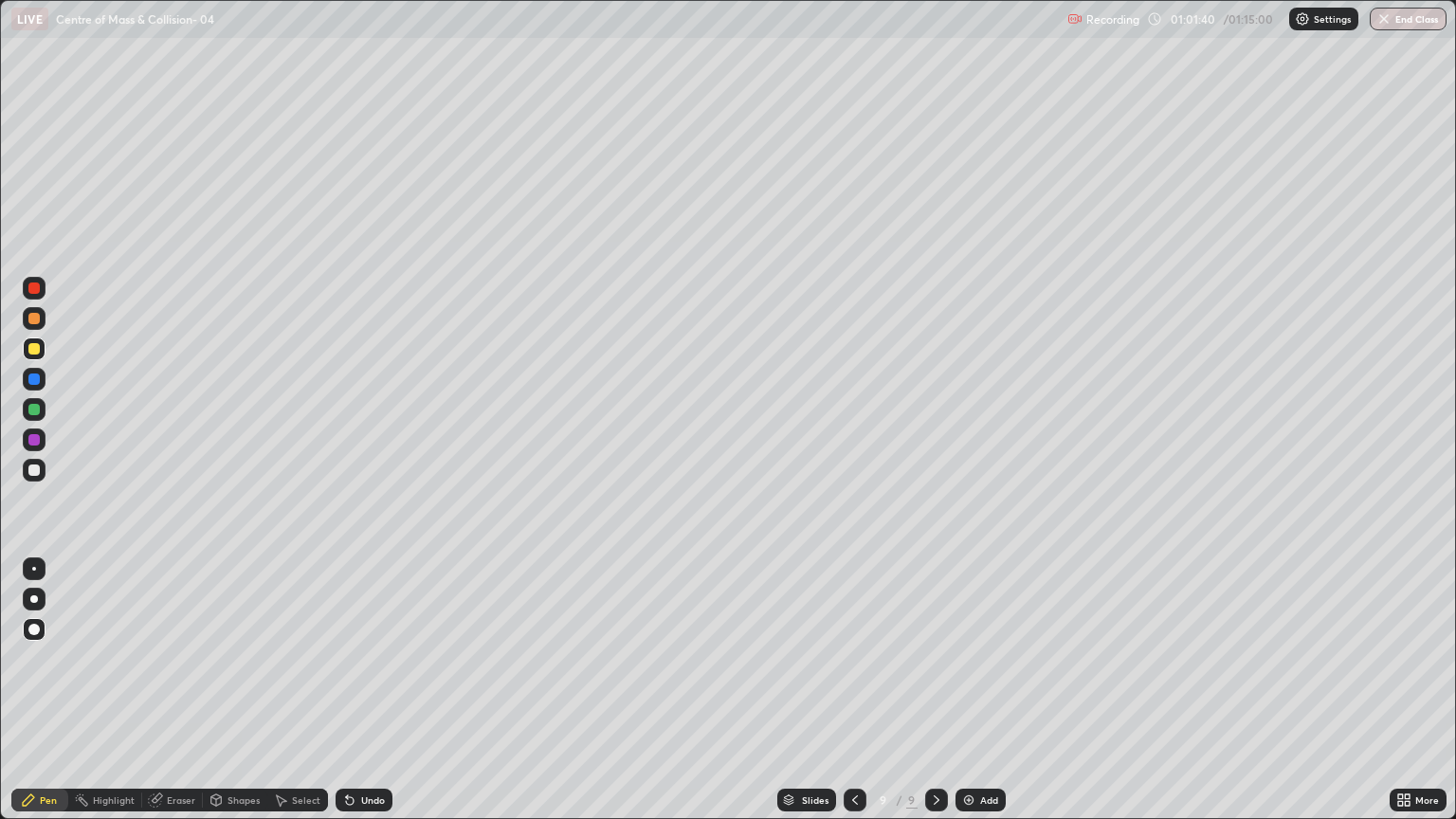 click on "Eraser" at bounding box center [181, 800] 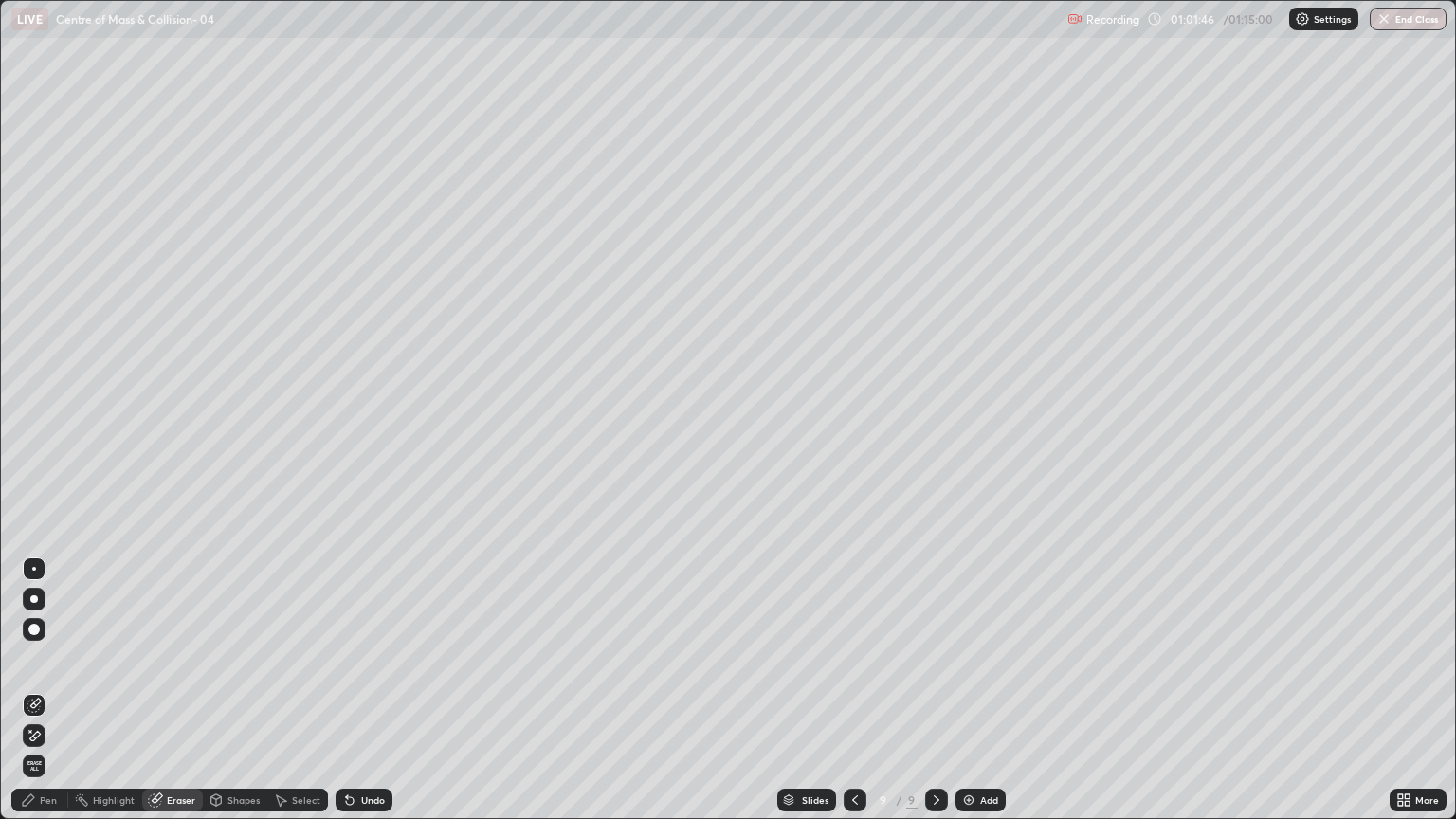 click on "Pen" at bounding box center (48, 800) 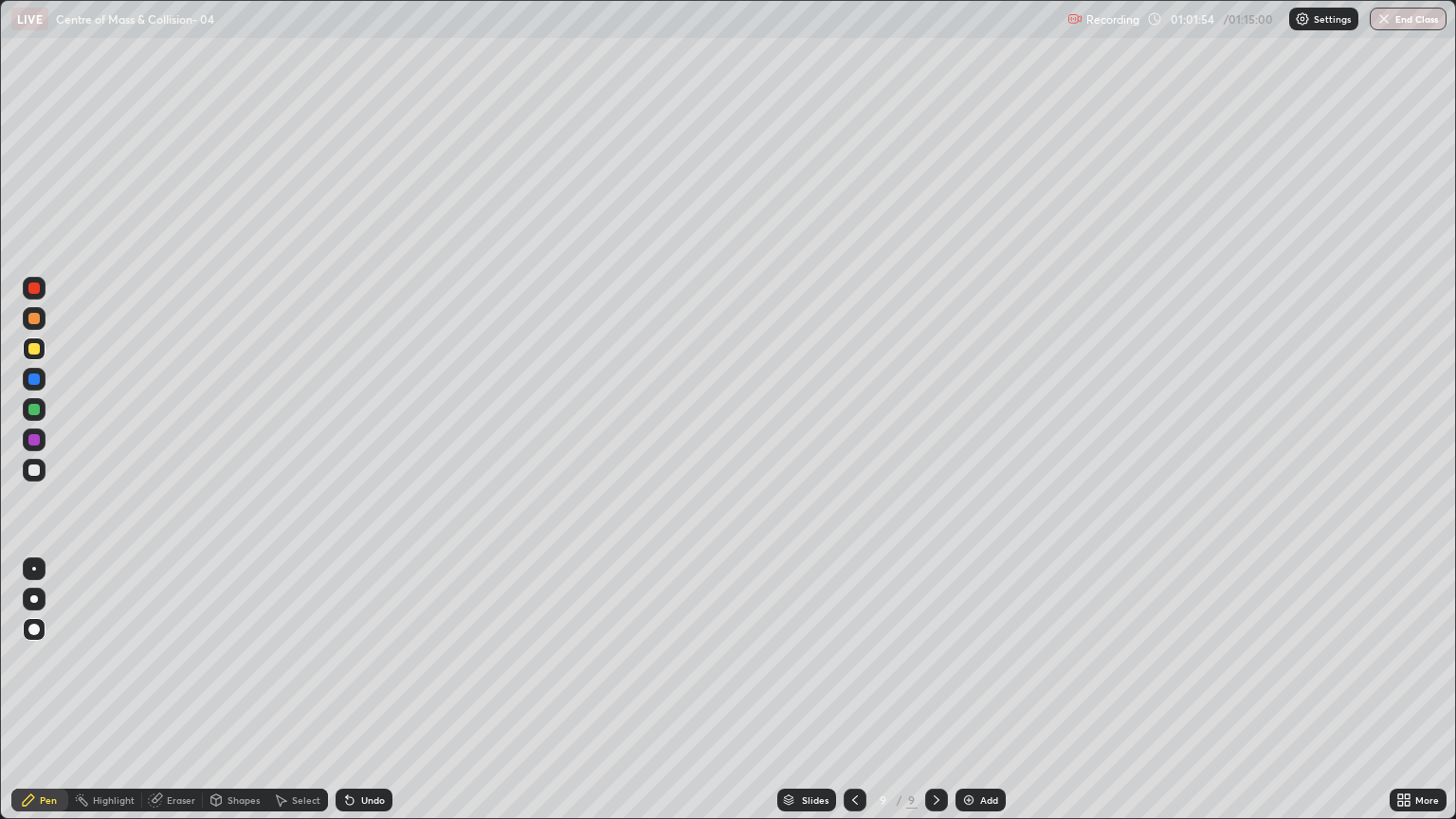 click on "Eraser" at bounding box center [181, 800] 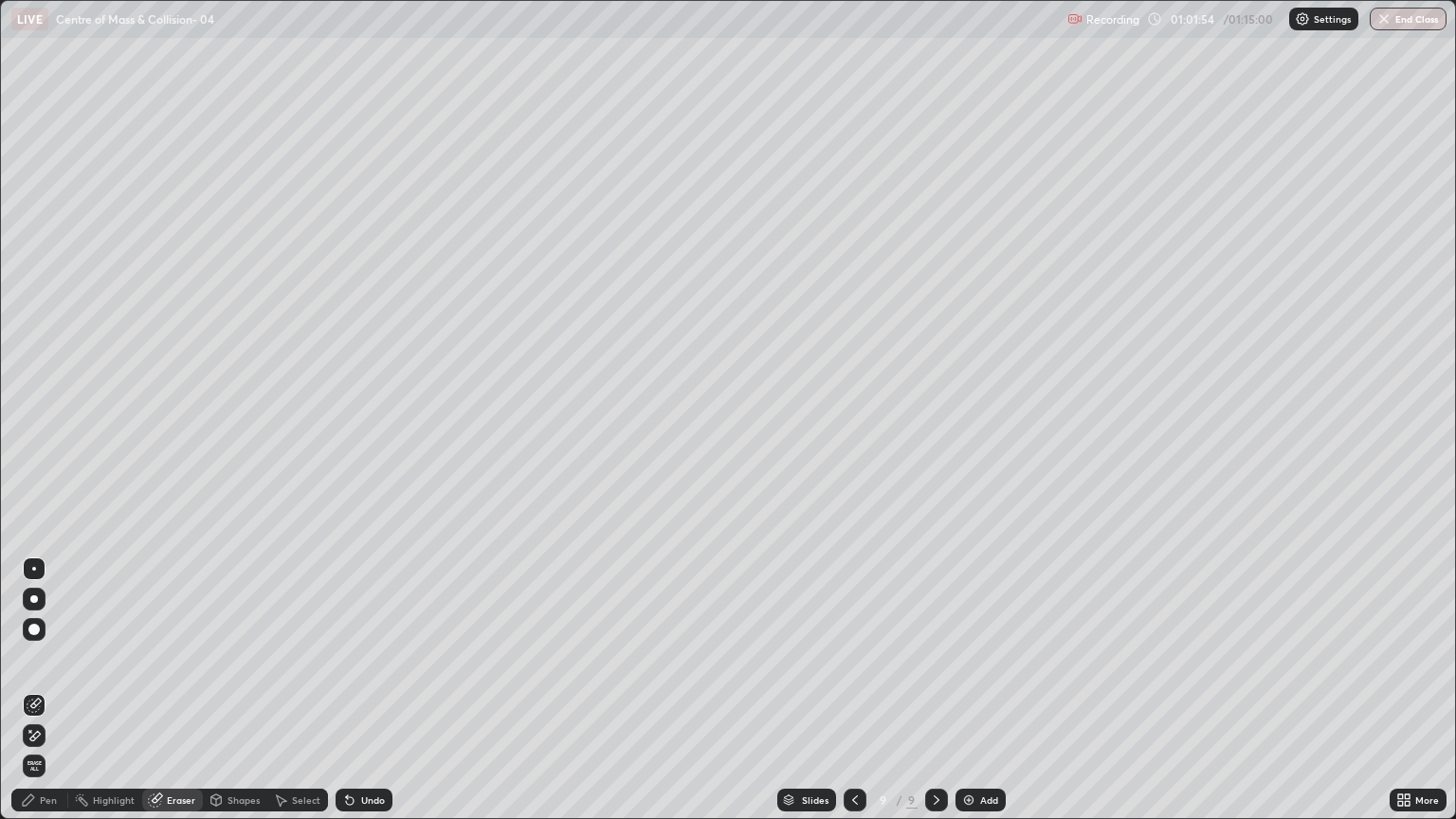click on "Eraser" at bounding box center [173, 800] 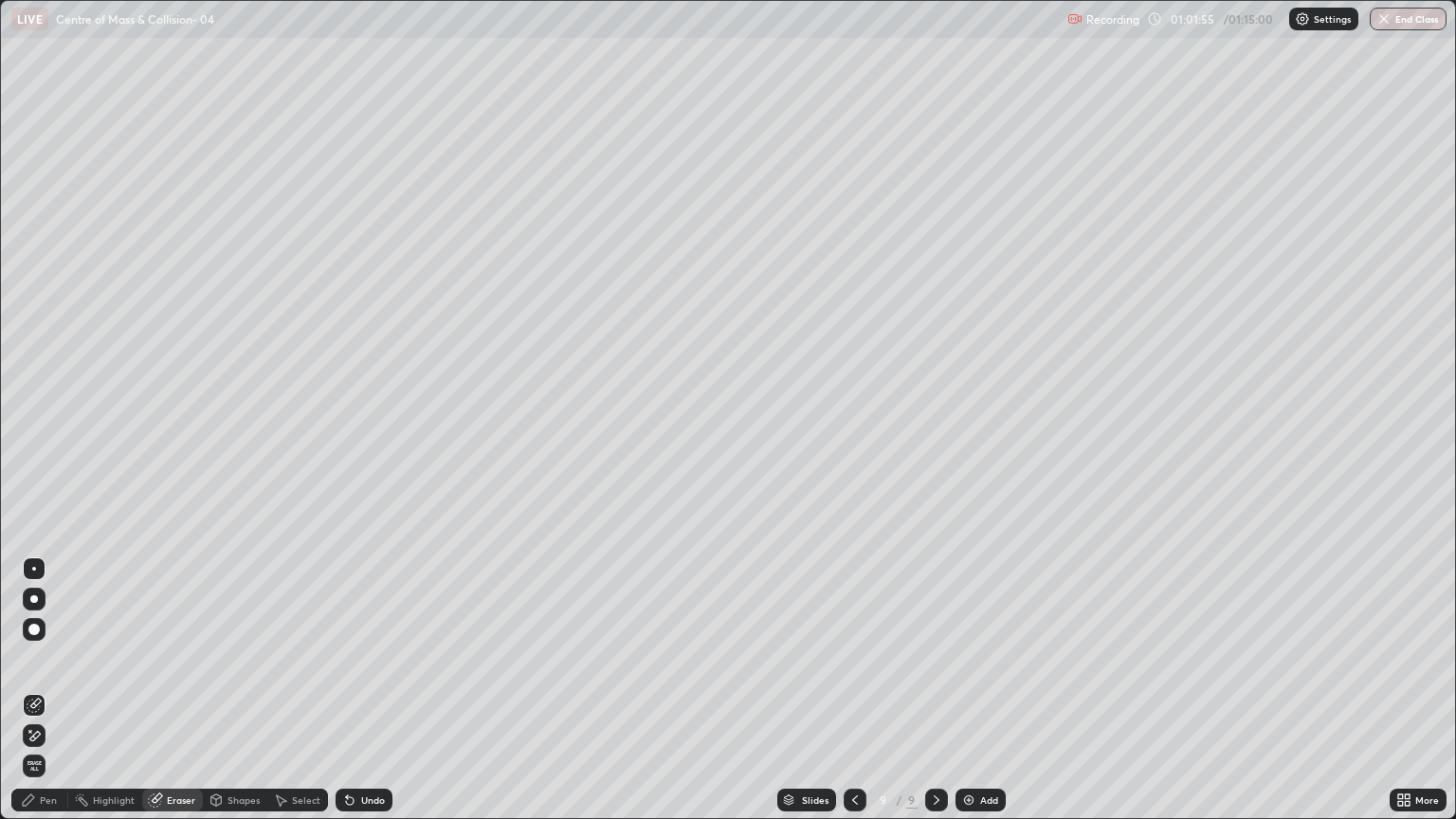 click on "Pen" at bounding box center (40, 800) 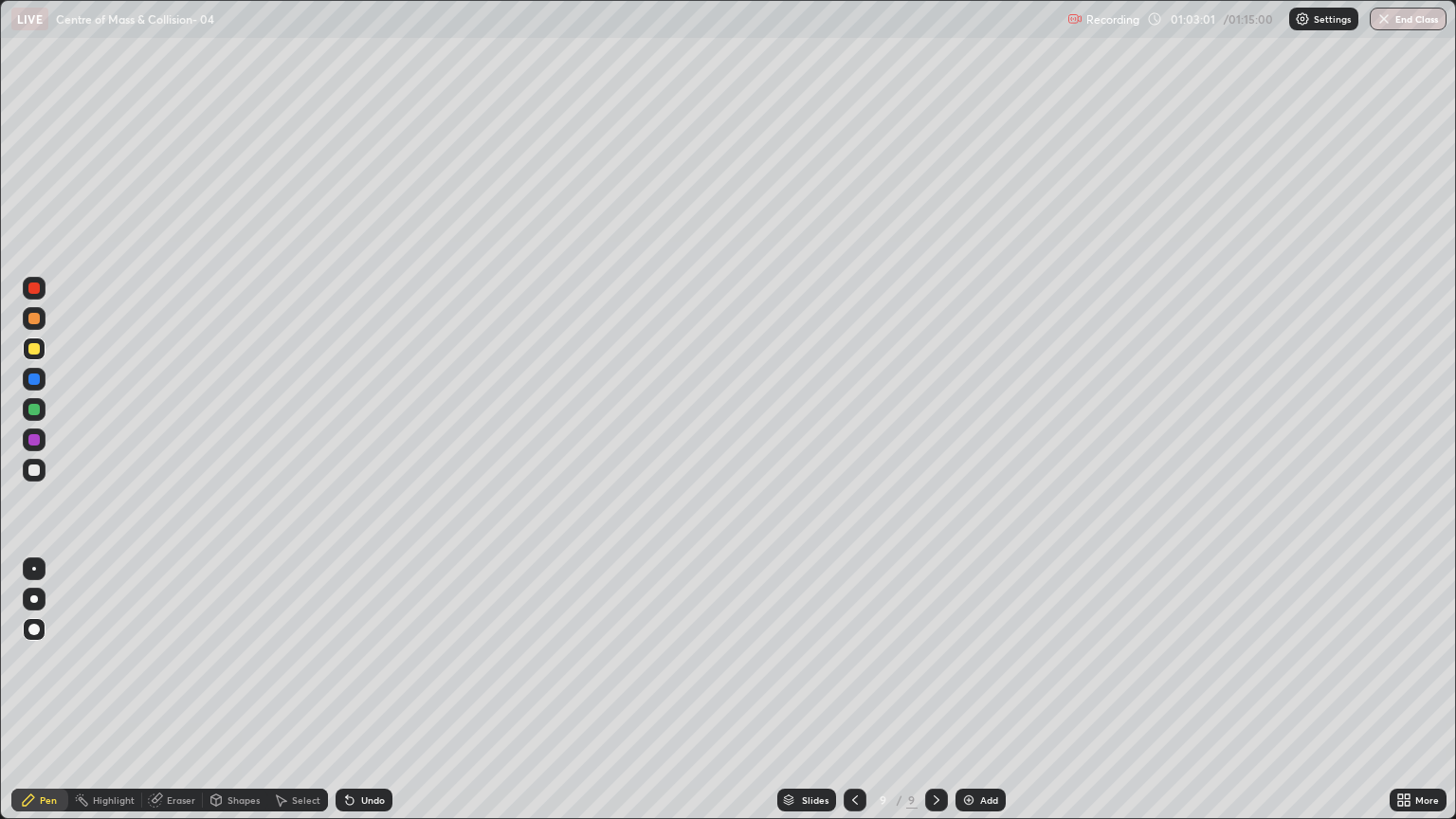 click on "Erase all" at bounding box center [34, 410] 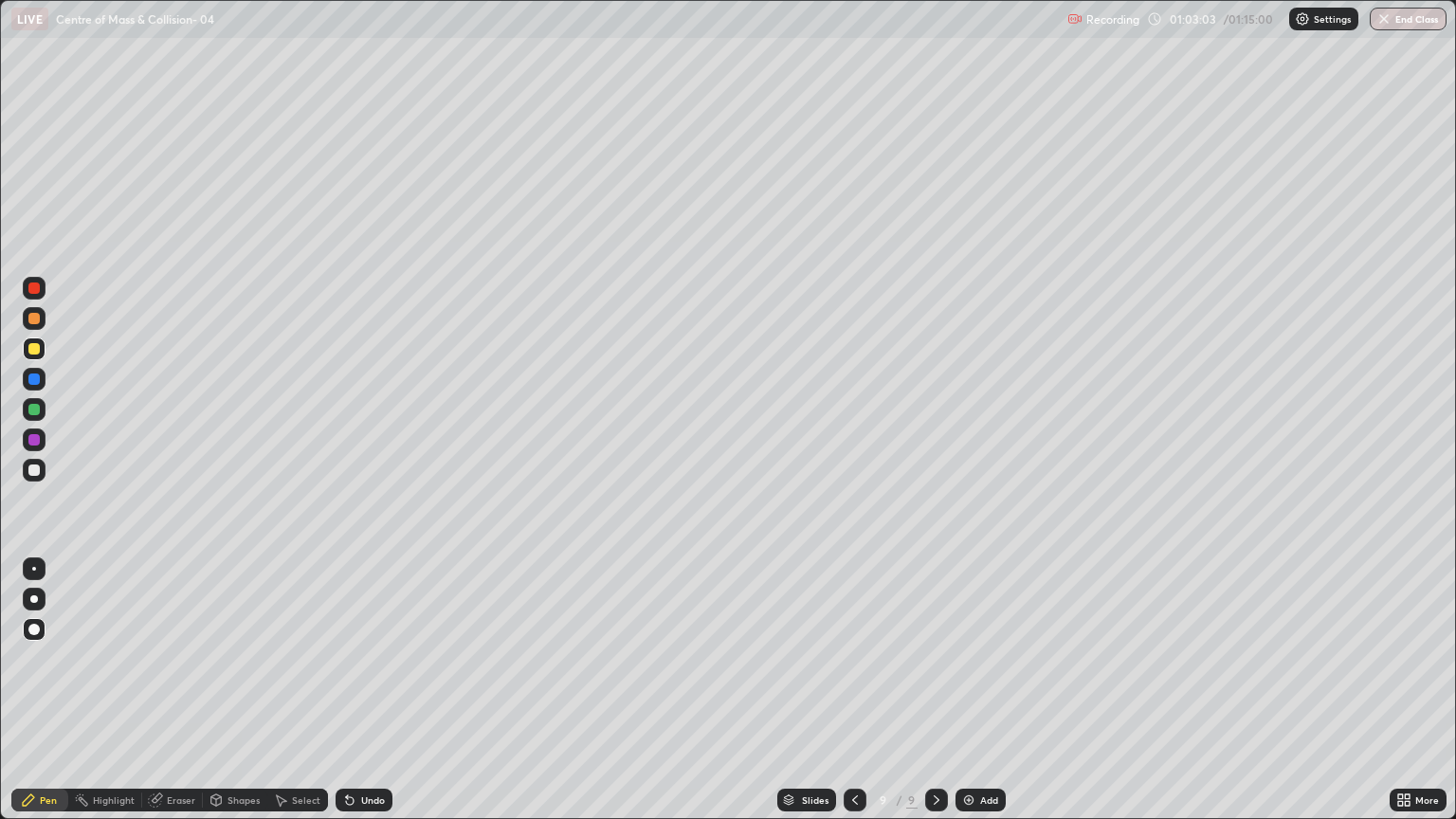 click on "Erase all" at bounding box center (34, 410) 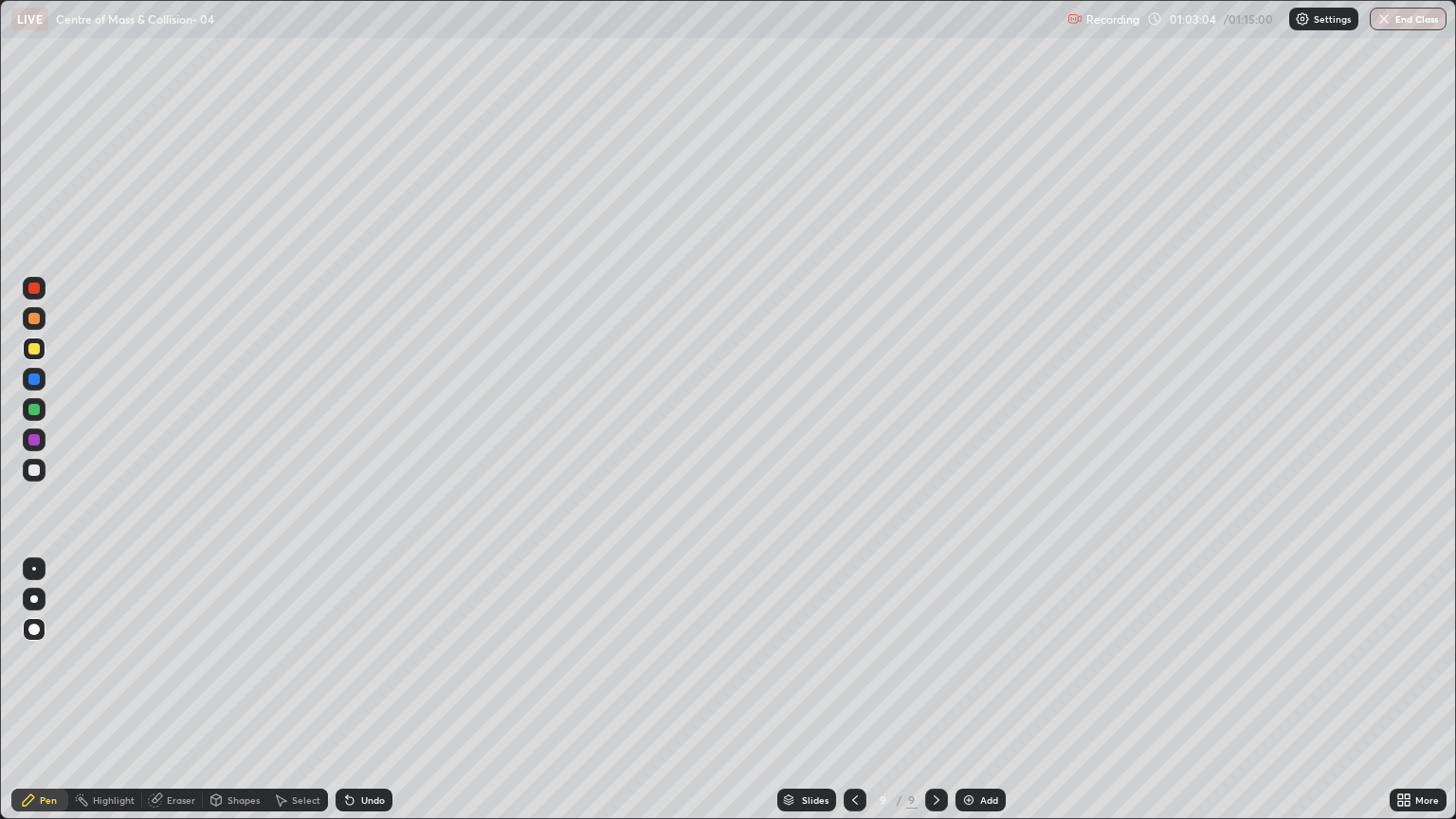 click at bounding box center (34, 440) 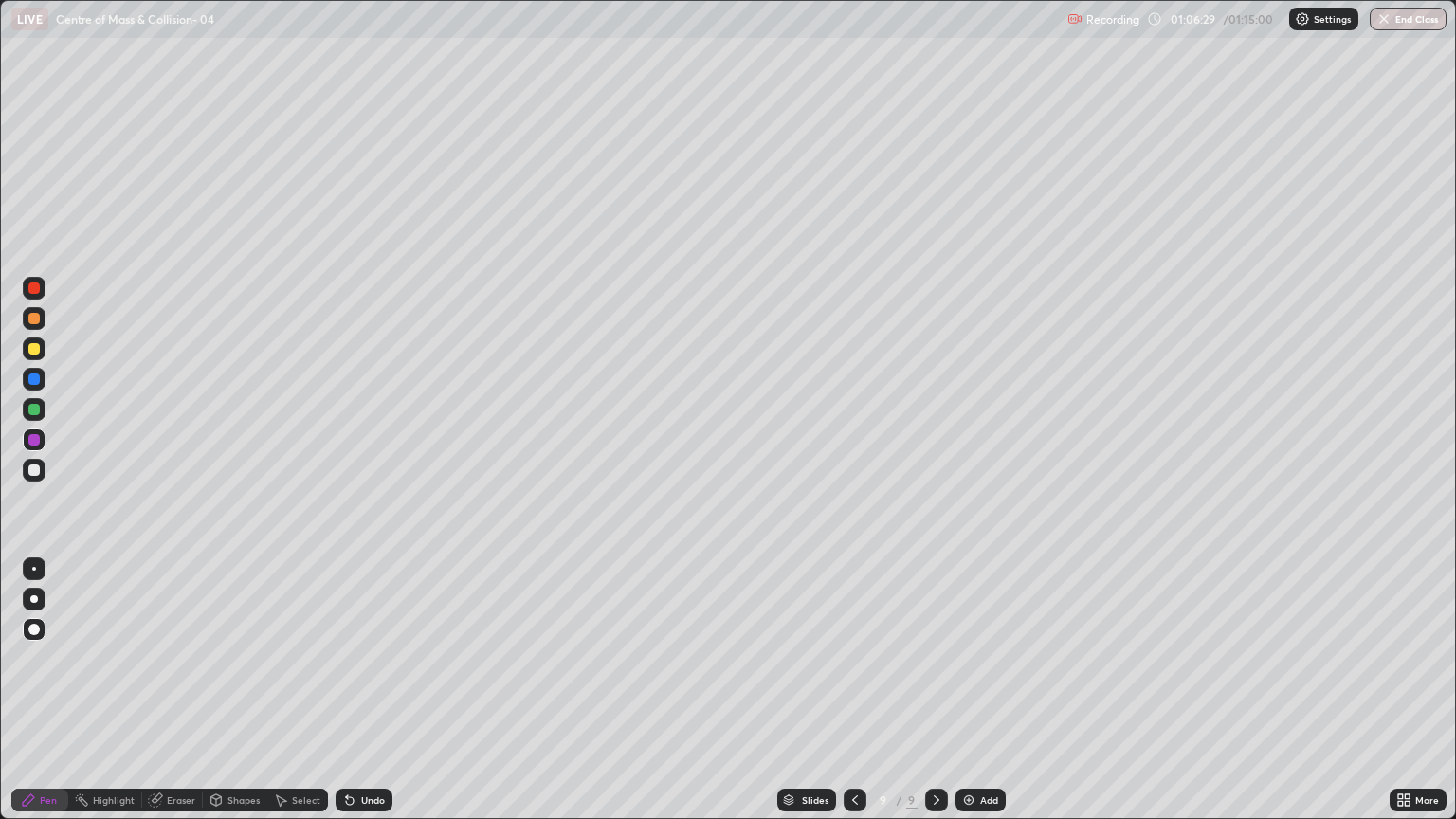 click on "Eraser" at bounding box center (181, 800) 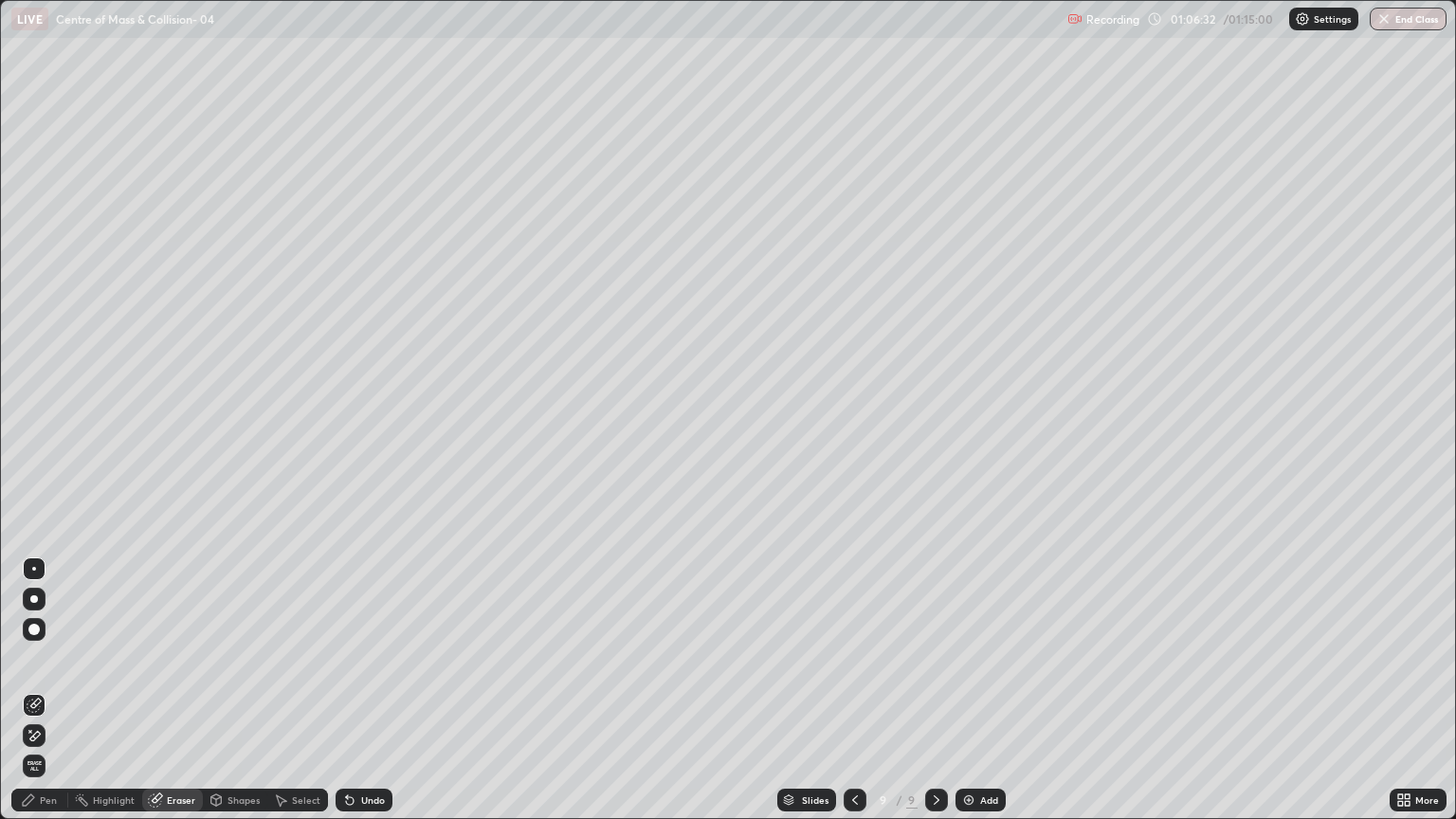 click on "Pen" at bounding box center [48, 800] 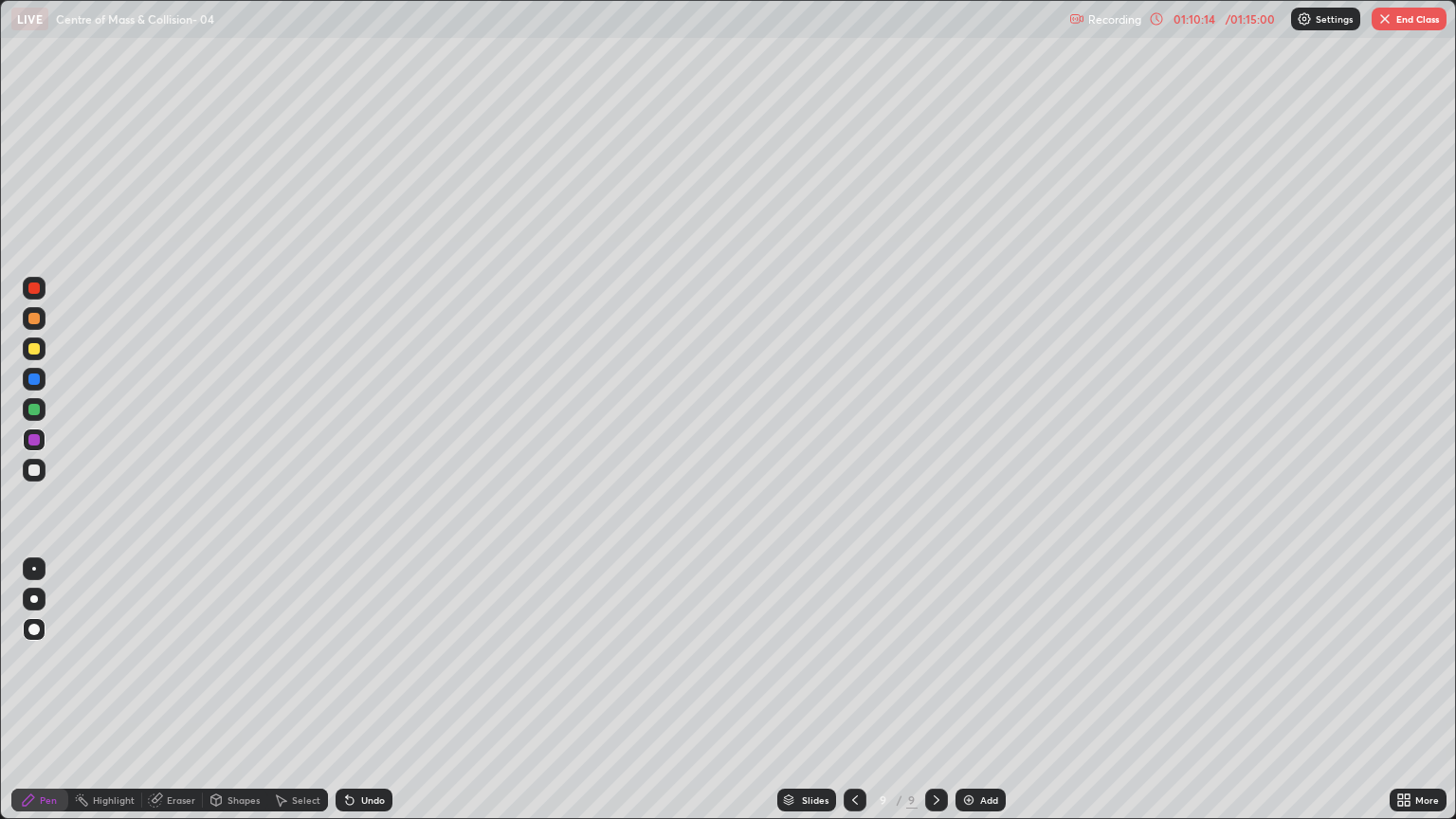 click on "End Class" at bounding box center (1409, 19) 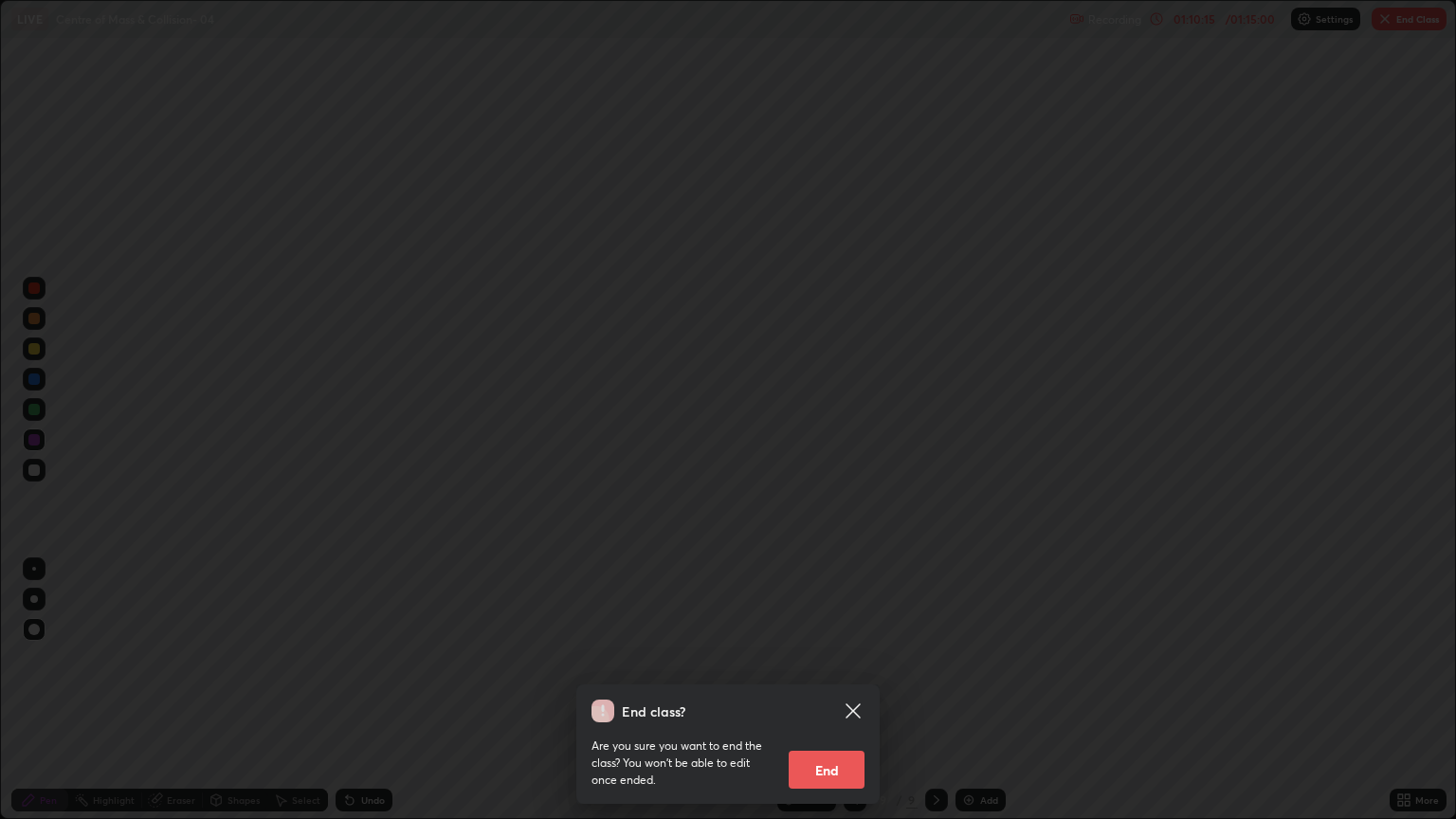 click on "End" at bounding box center (827, 770) 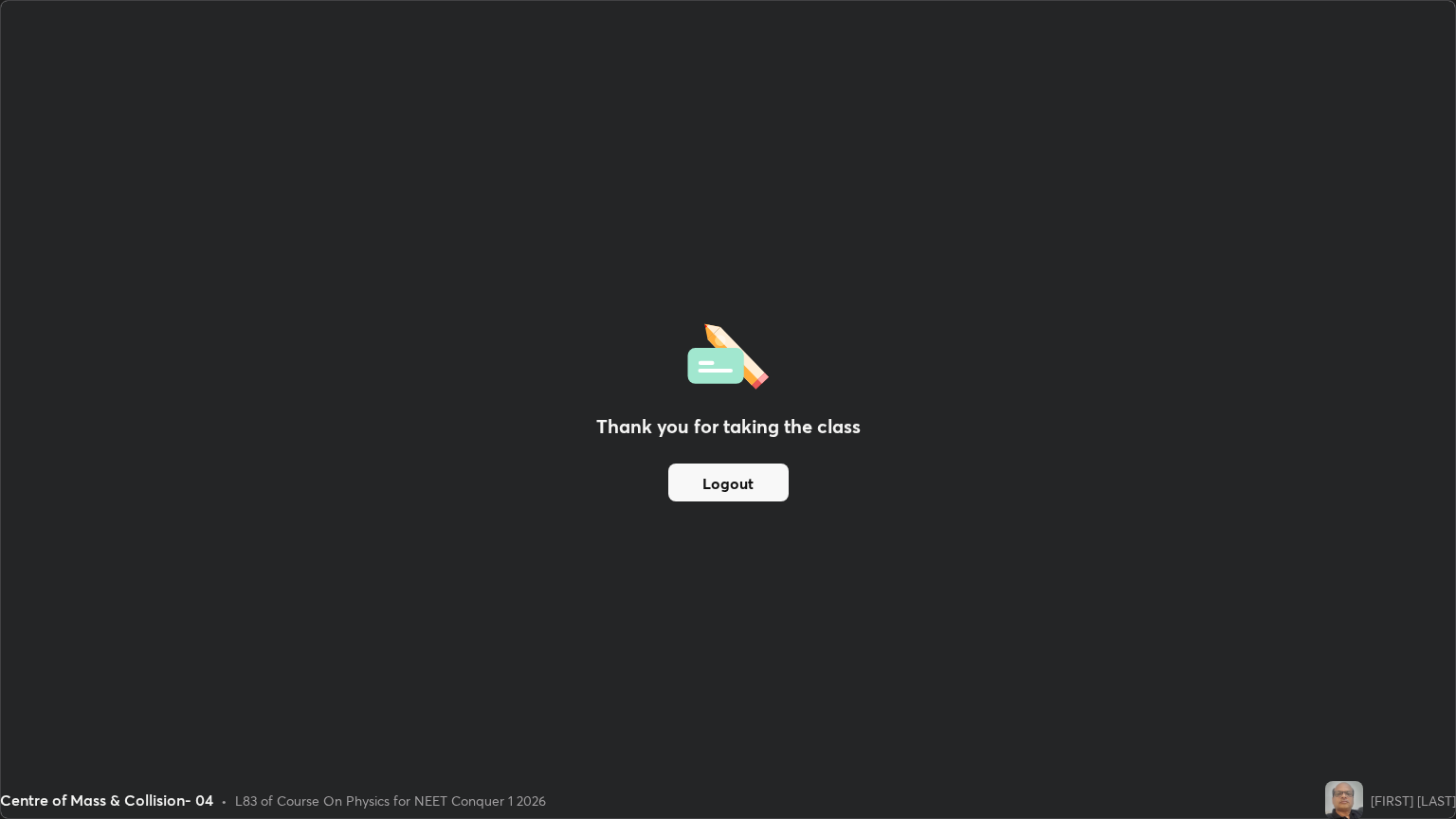 click on "Logout" at bounding box center (728, 482) 